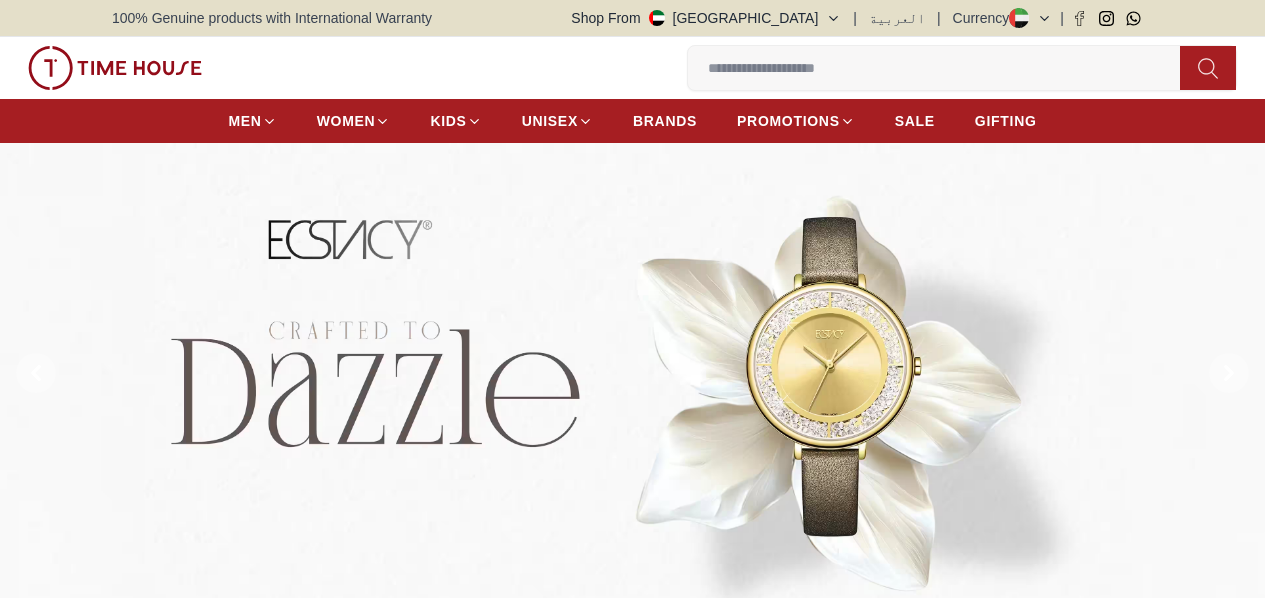 scroll, scrollTop: 0, scrollLeft: 0, axis: both 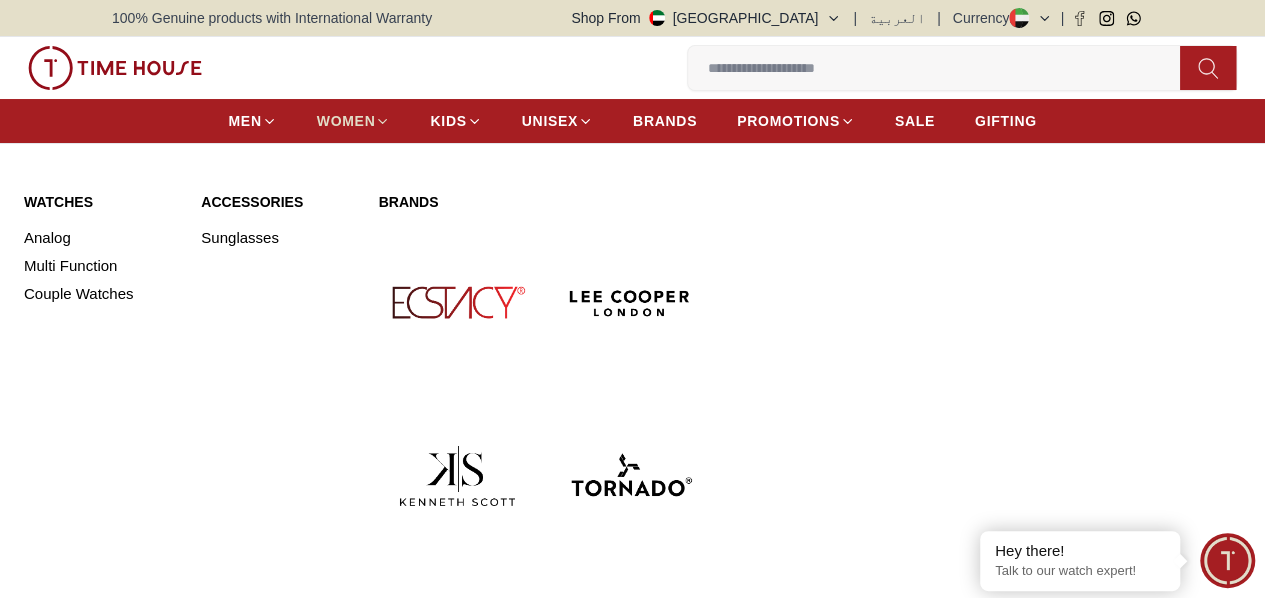 click 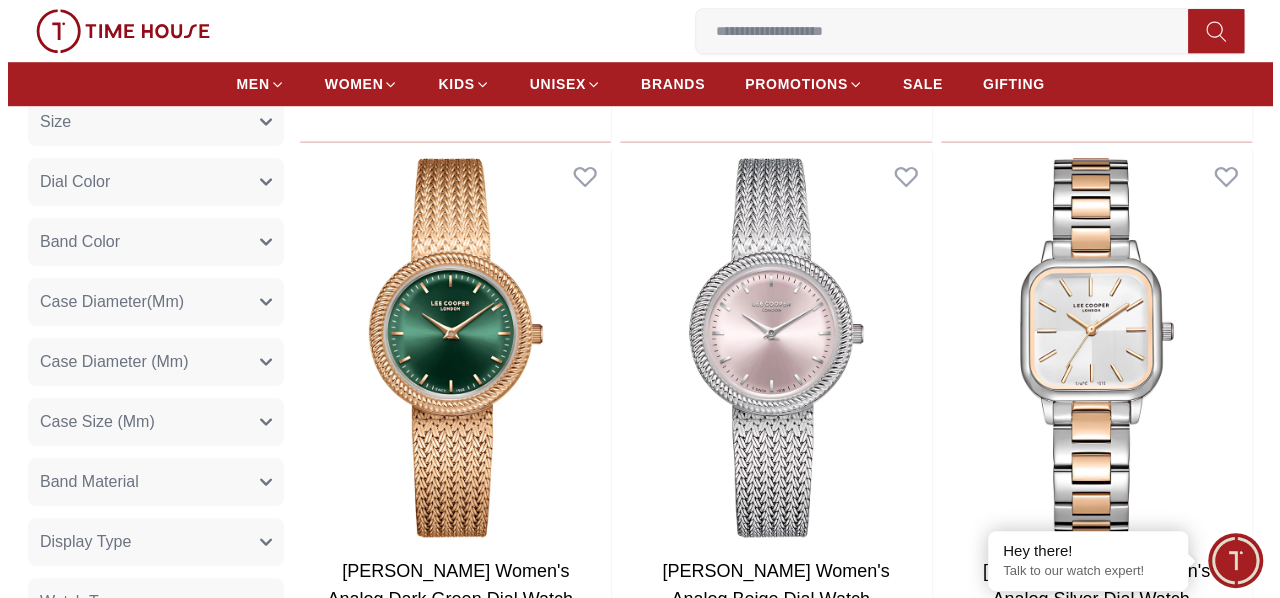 scroll, scrollTop: 712, scrollLeft: 0, axis: vertical 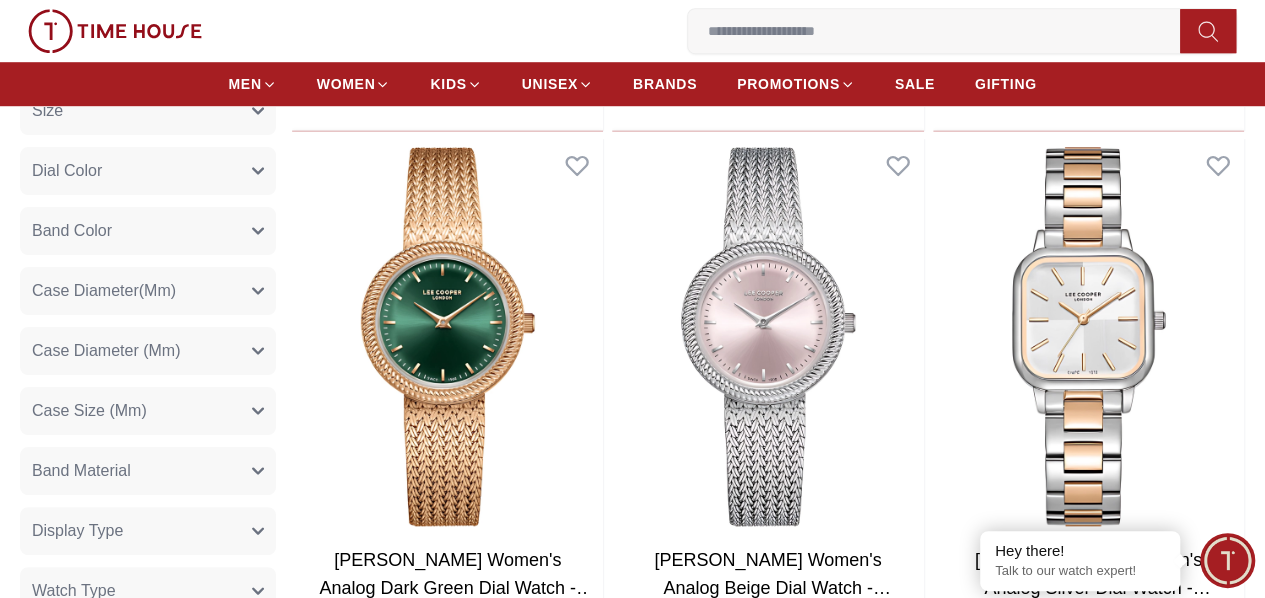 click on "1 My Bag" at bounding box center [0, 0] 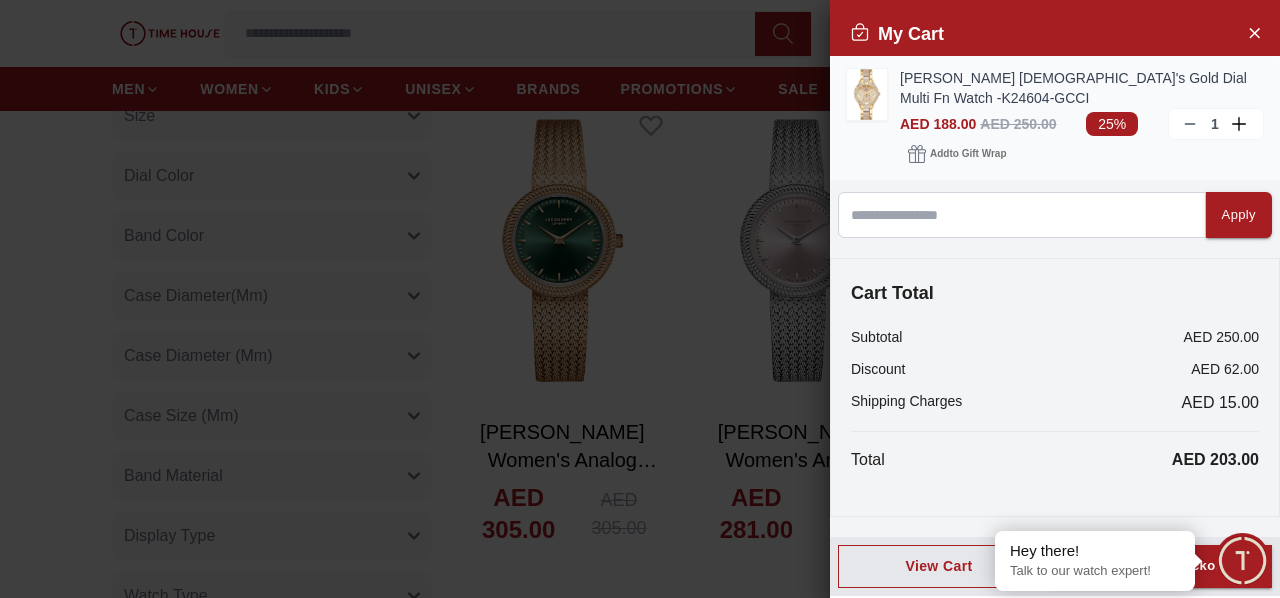 click on "Kenneth Scott Ladies's Gold Dial Multi Fn Watch -K24604-GCCI AED 188.00 AED 250.00 25% 1 Add  to Gift Wrap" at bounding box center (1055, 118) 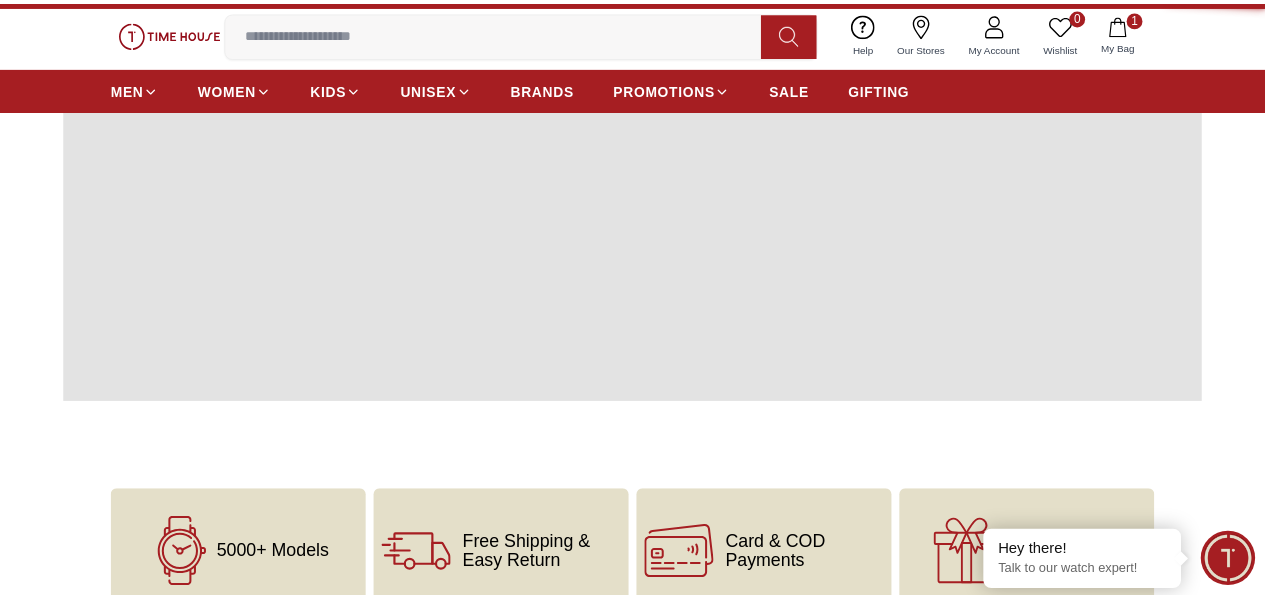 scroll, scrollTop: 0, scrollLeft: 0, axis: both 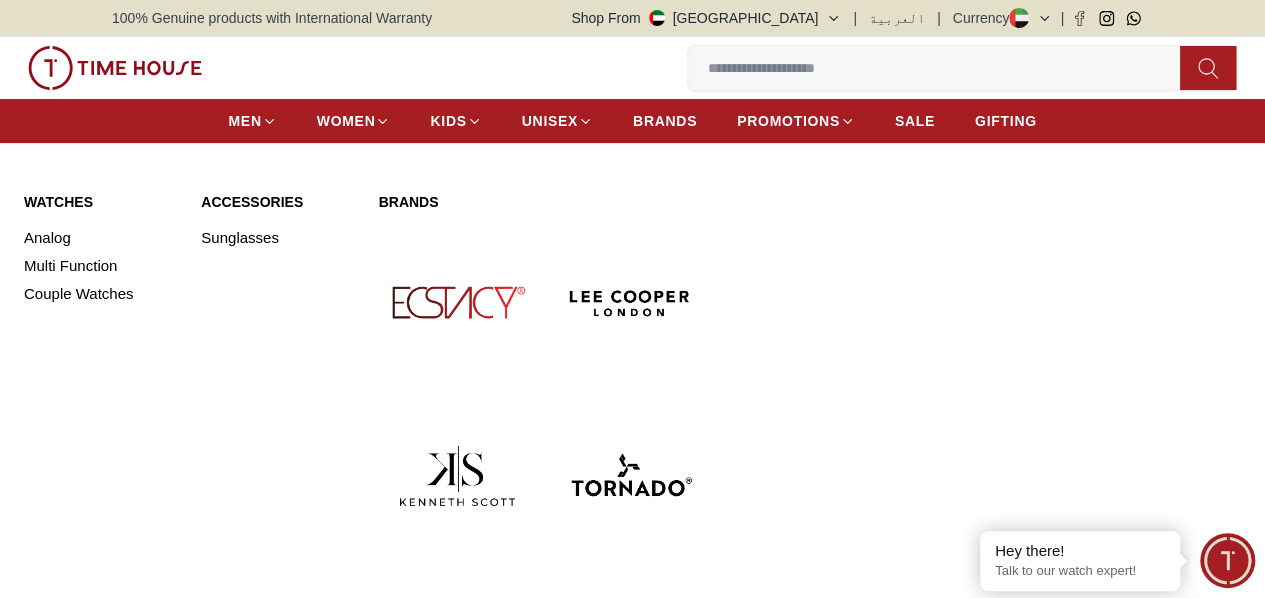 click on "Accessories" at bounding box center [277, 202] 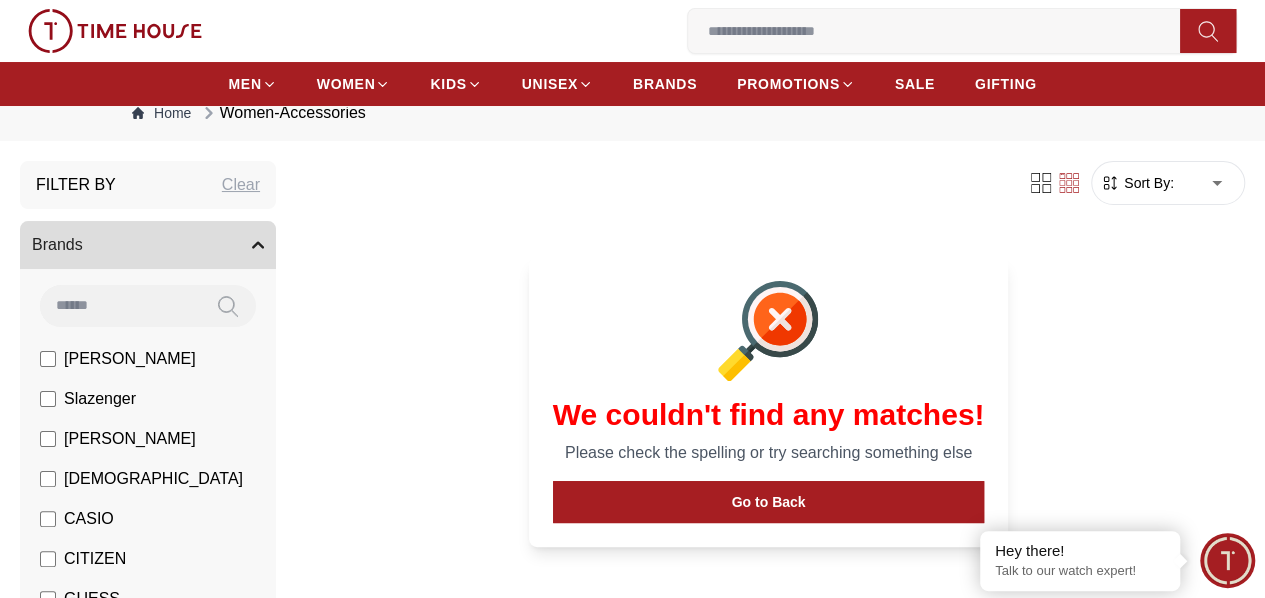 scroll, scrollTop: 42, scrollLeft: 0, axis: vertical 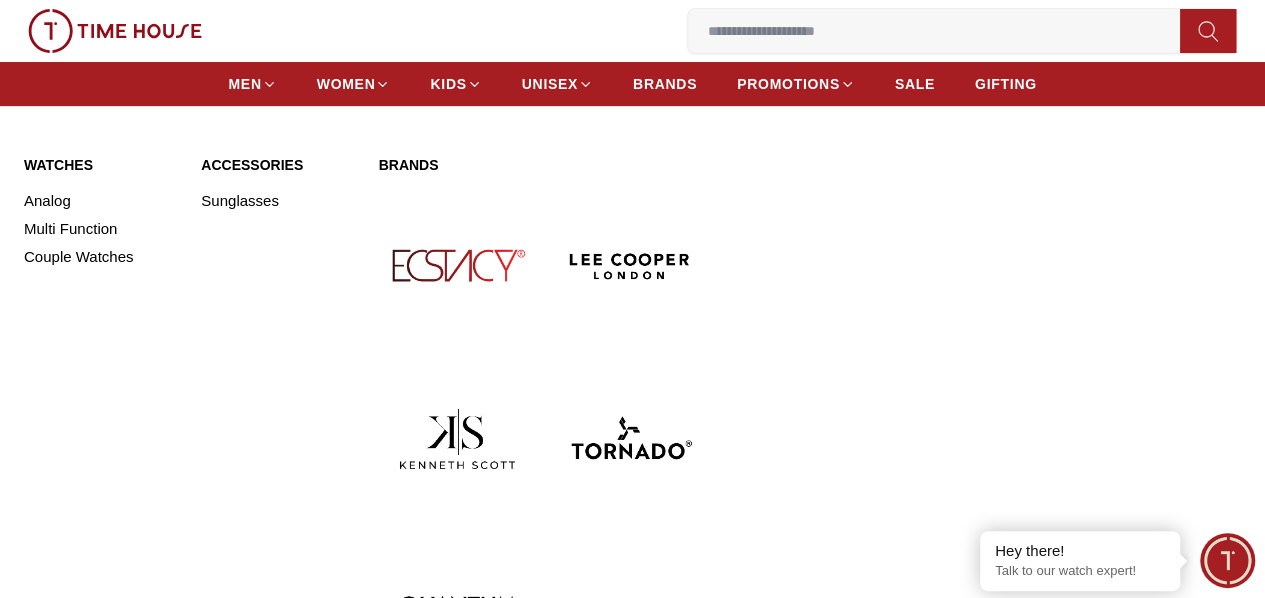 click at bounding box center [457, 265] 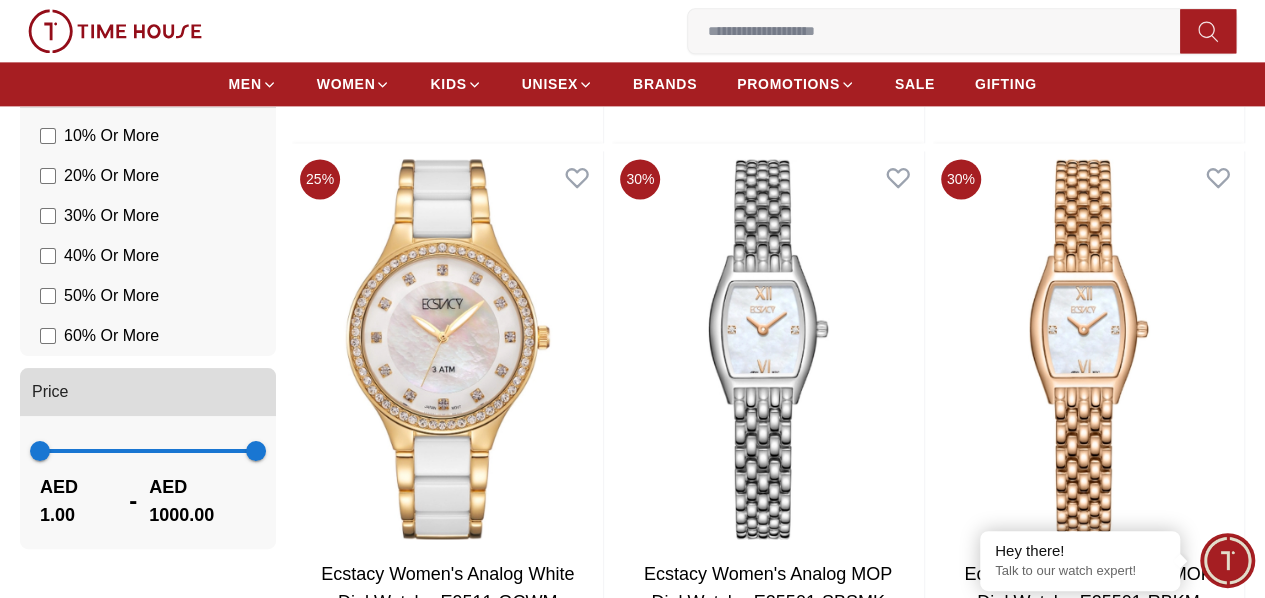 scroll, scrollTop: 1372, scrollLeft: 0, axis: vertical 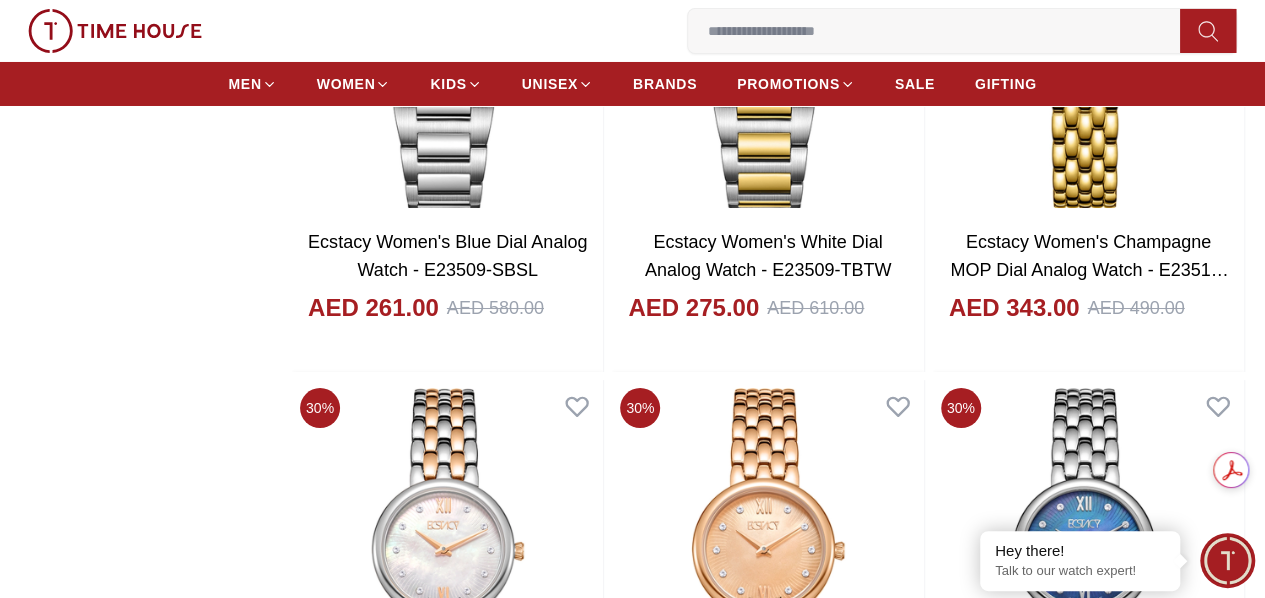 click at bounding box center [767, 1138] 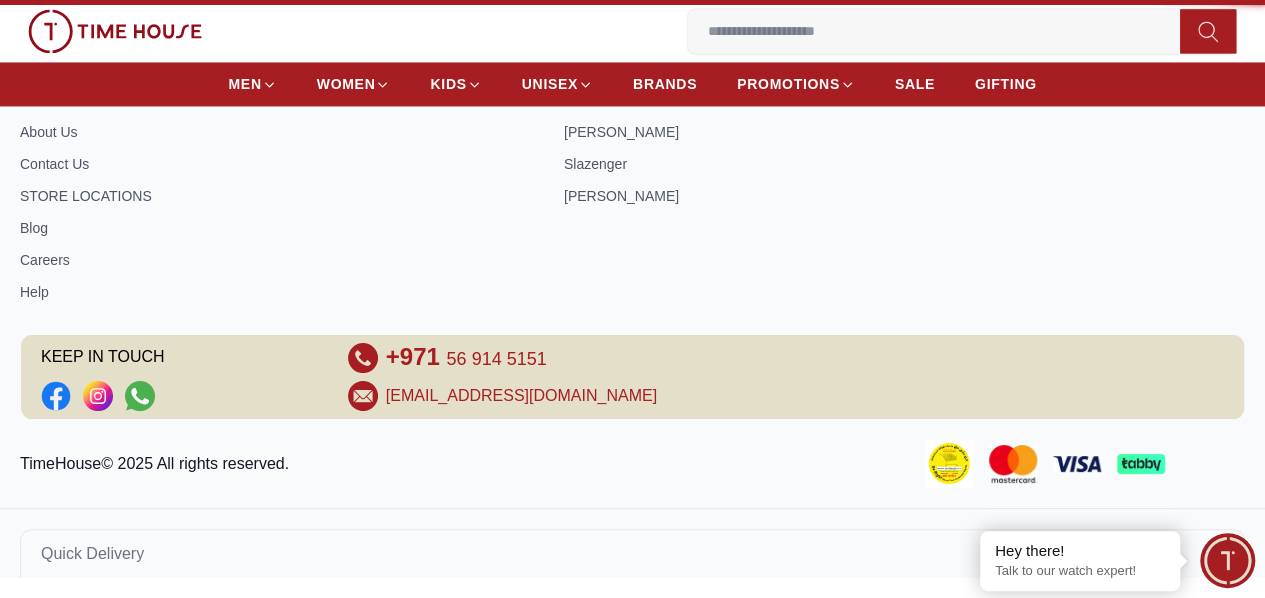 scroll, scrollTop: 0, scrollLeft: 0, axis: both 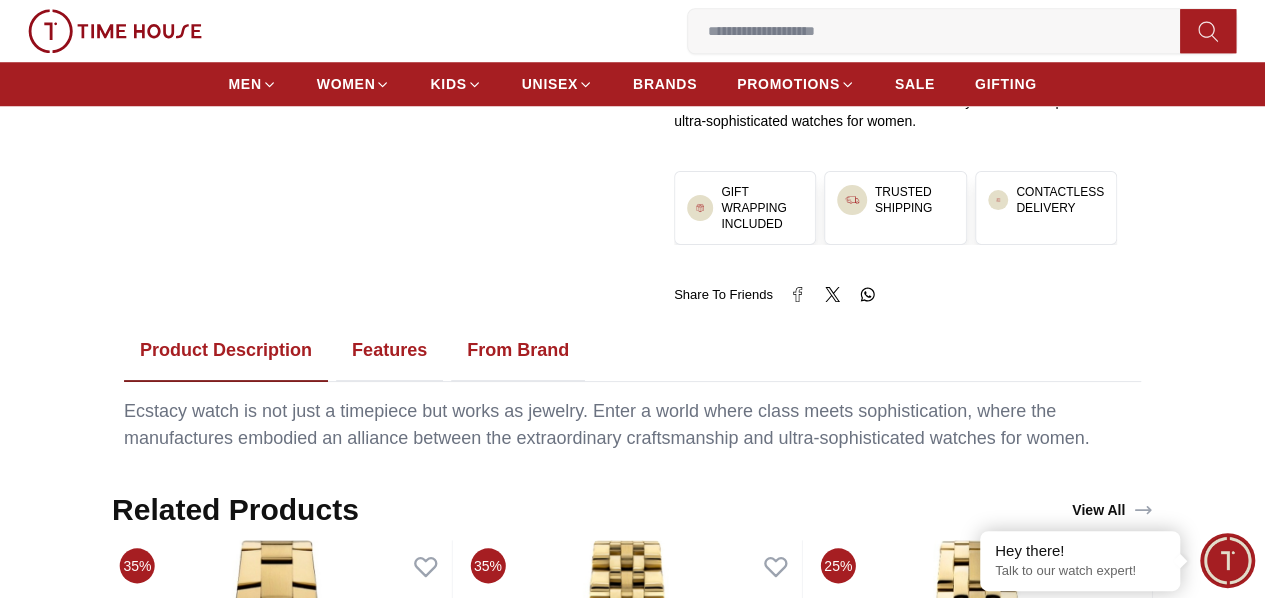 click on "Features" at bounding box center [389, 351] 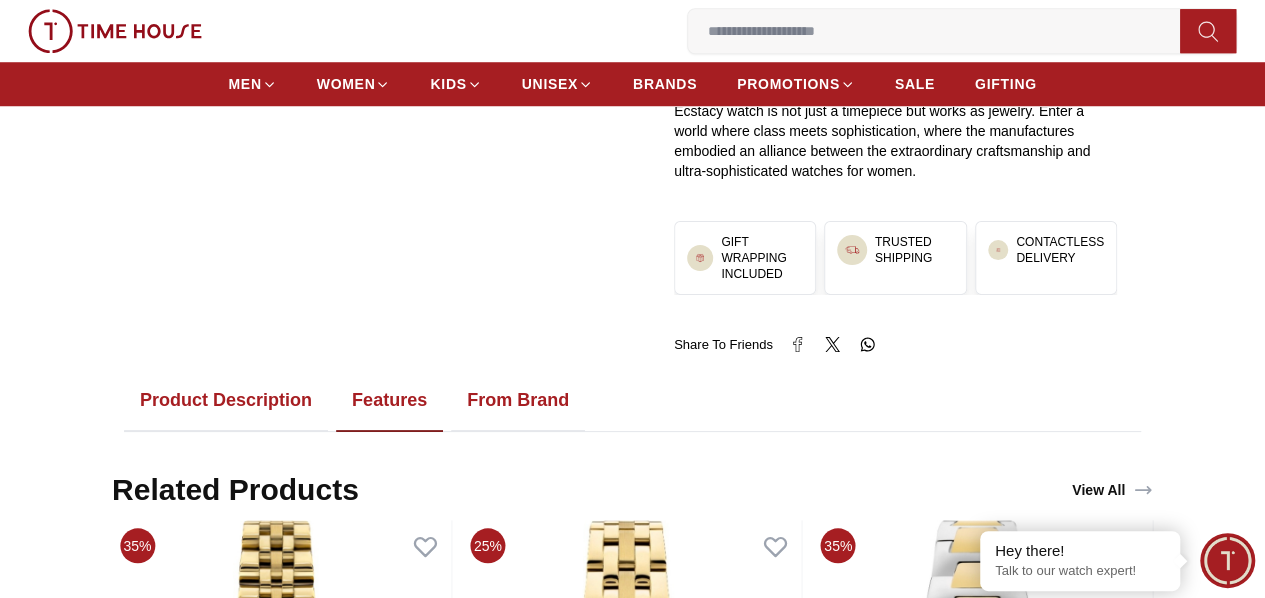 scroll, scrollTop: 822, scrollLeft: 0, axis: vertical 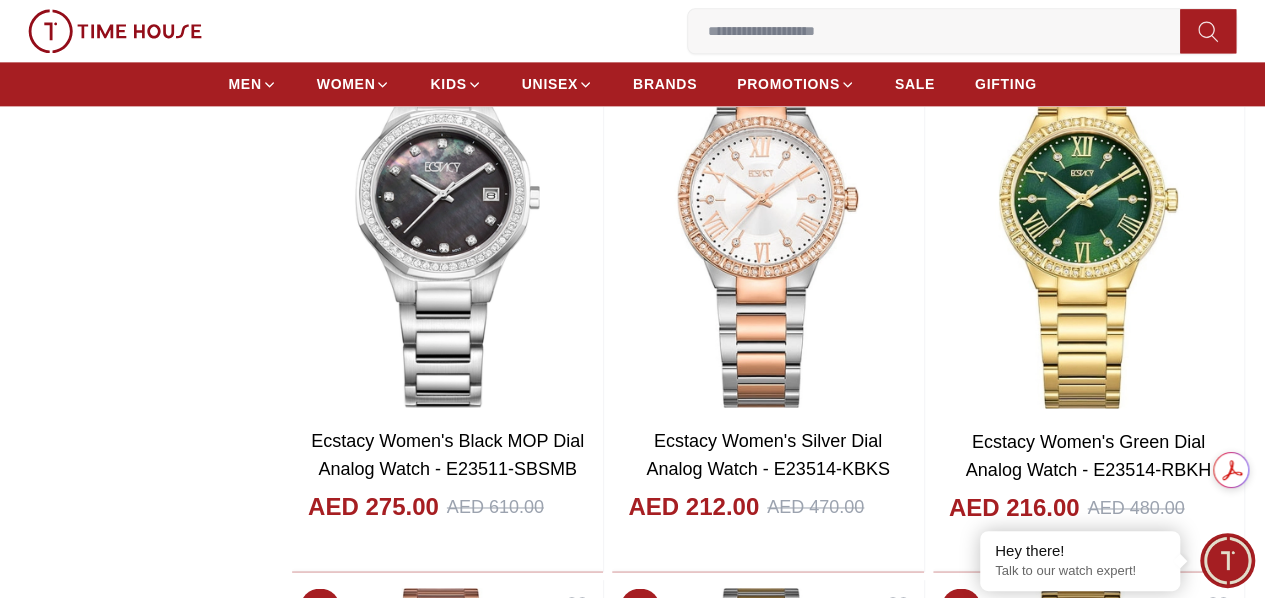 click at bounding box center [447, 1337] 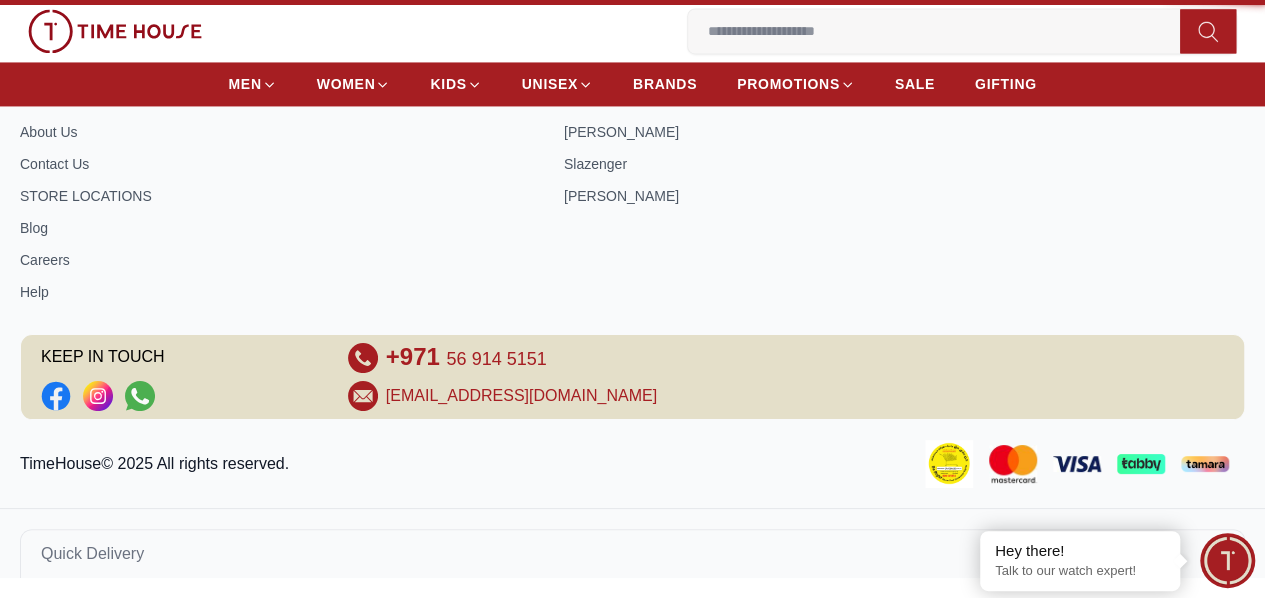 scroll, scrollTop: 0, scrollLeft: 0, axis: both 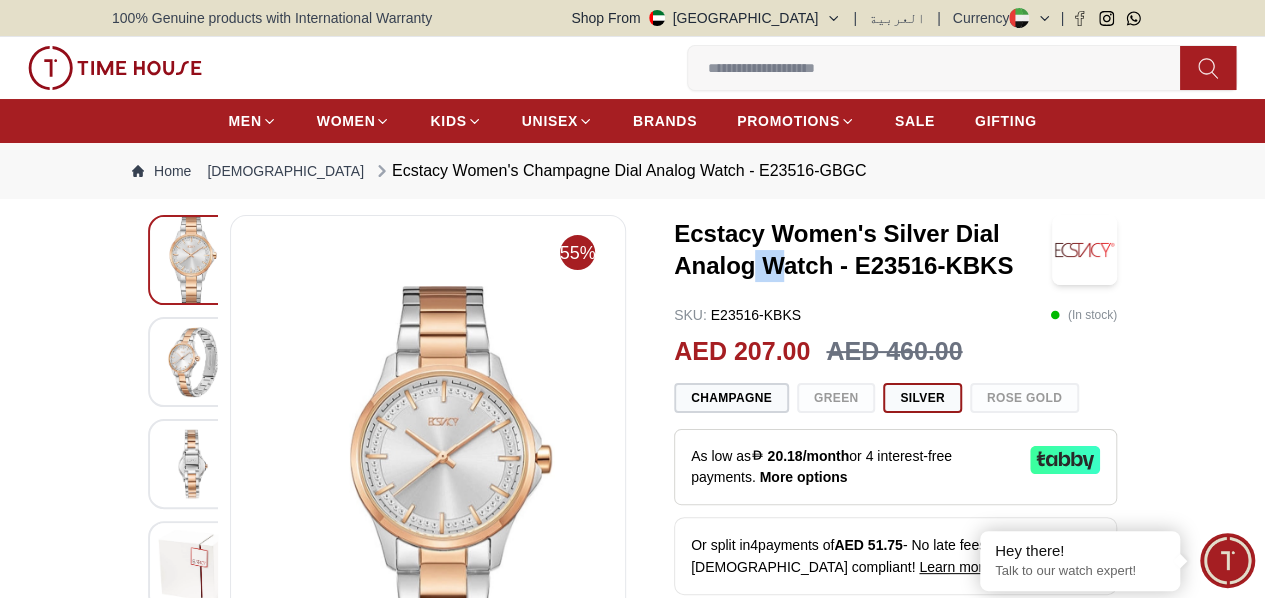 drag, startPoint x: 1068, startPoint y: 240, endPoint x: 670, endPoint y: 263, distance: 398.66403 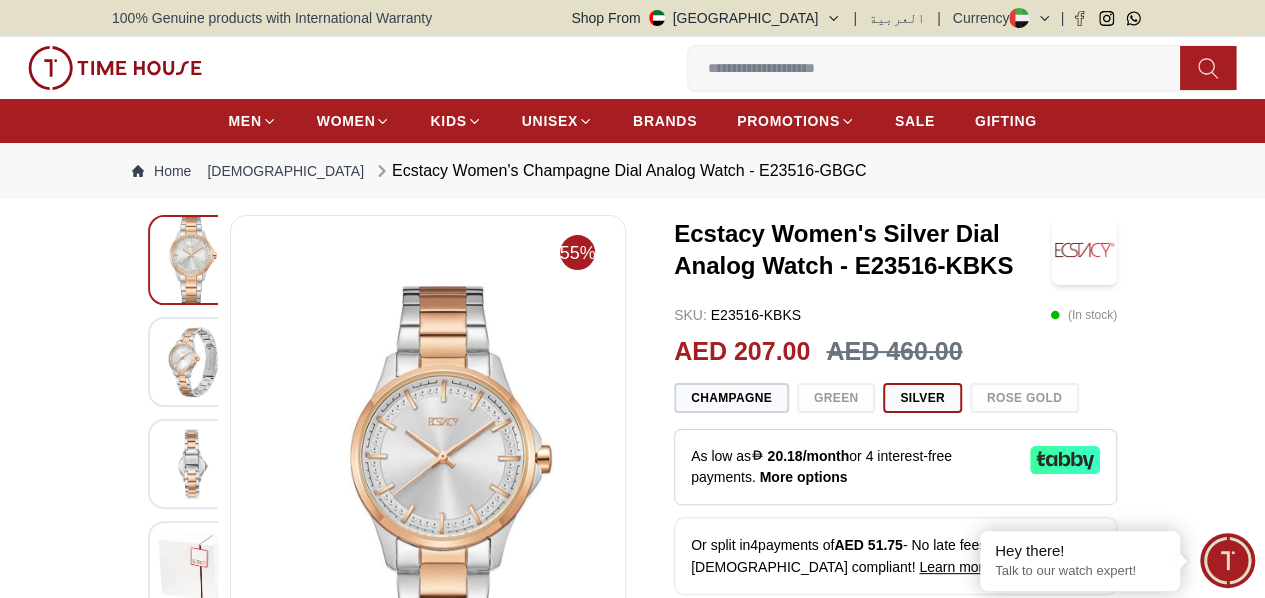 click on "Ecstacy Women's Silver Dial Analog Watch - E23516-KBKS" at bounding box center [863, 250] 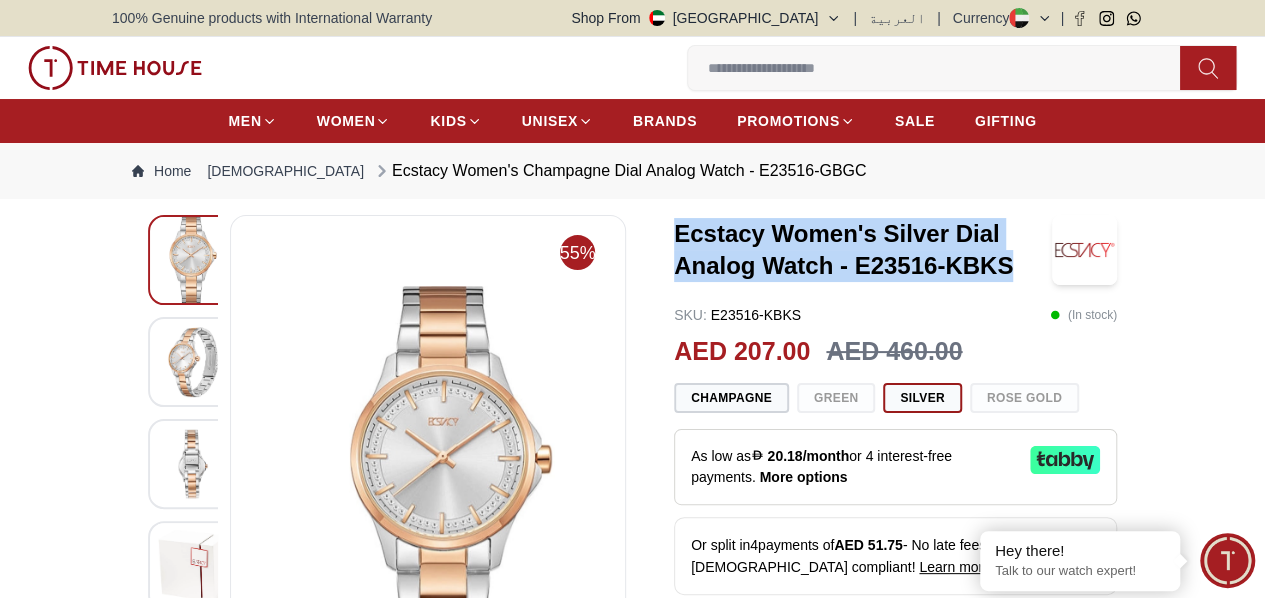 drag, startPoint x: 909, startPoint y: 271, endPoint x: 656, endPoint y: 229, distance: 256.46246 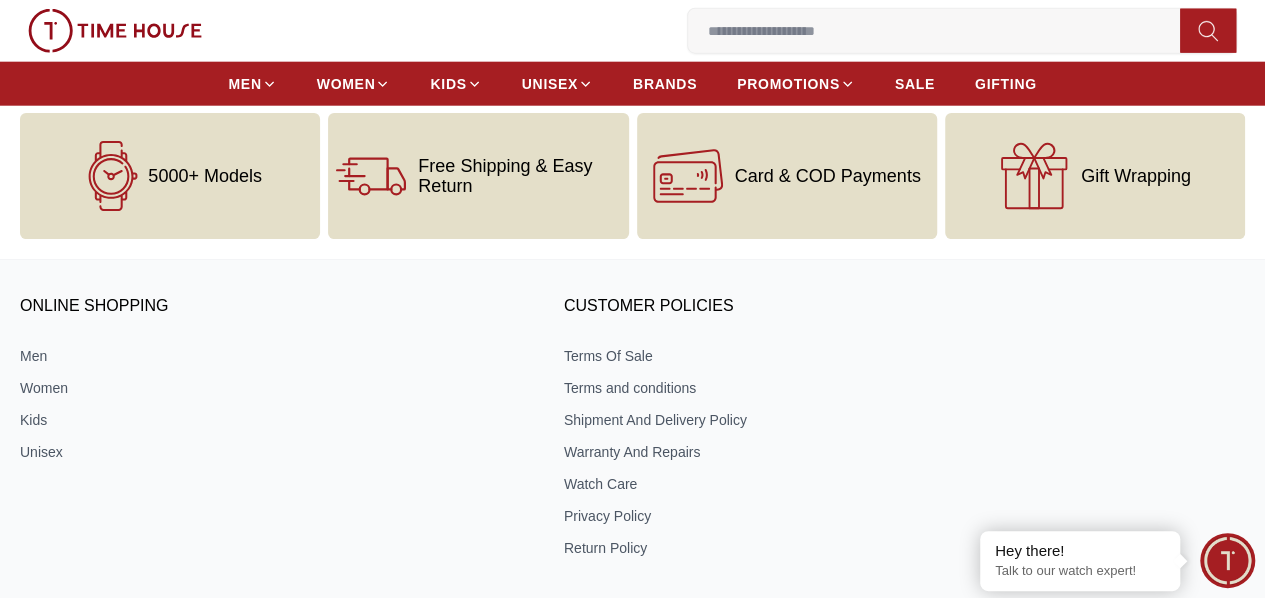 scroll, scrollTop: 2616, scrollLeft: 0, axis: vertical 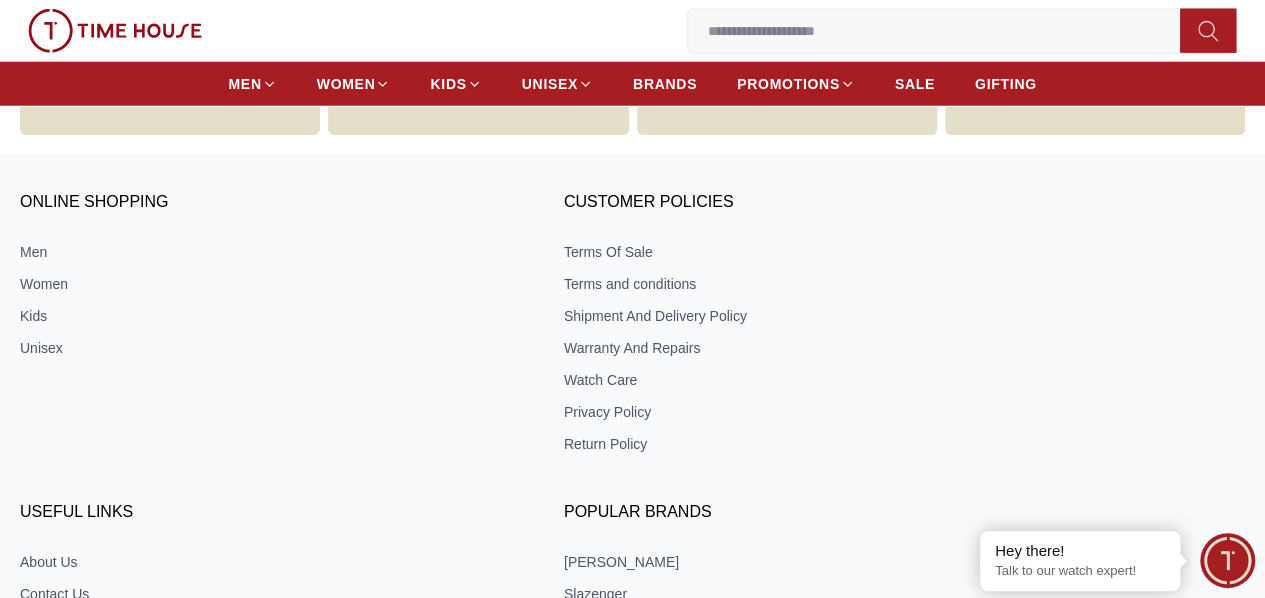 click on "USEFUL LINKS About Us Contact Us STORE LOCATIONS Blog Careers Help" at bounding box center [270, 615] 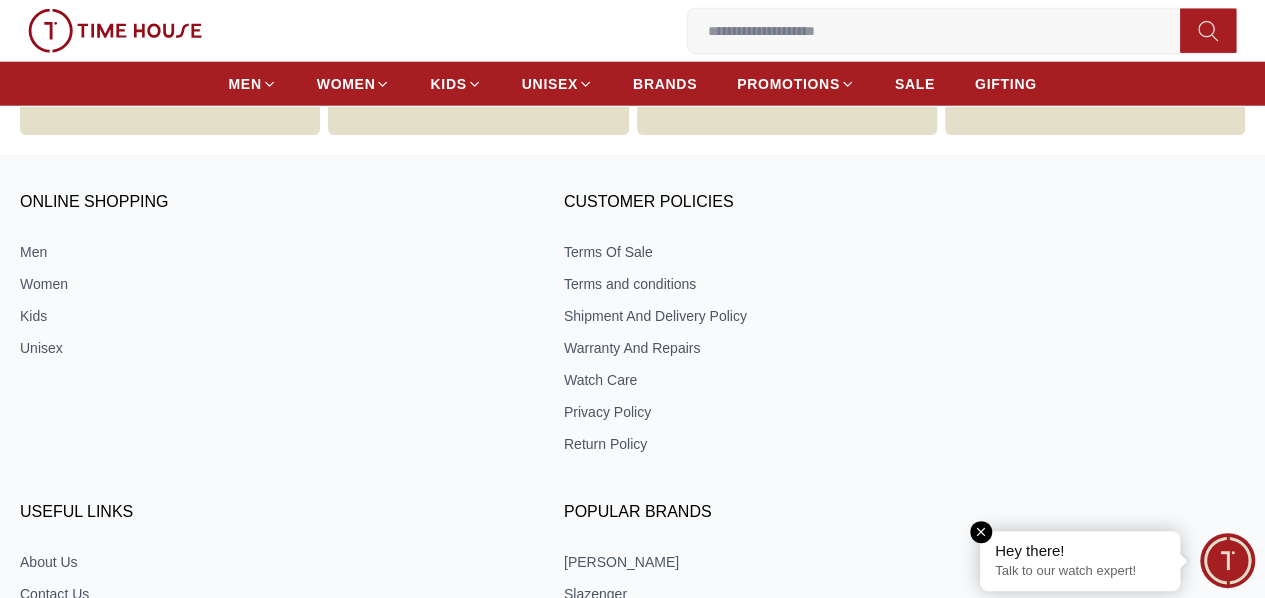 click on "Talk to our watch expert!" at bounding box center [1080, 571] 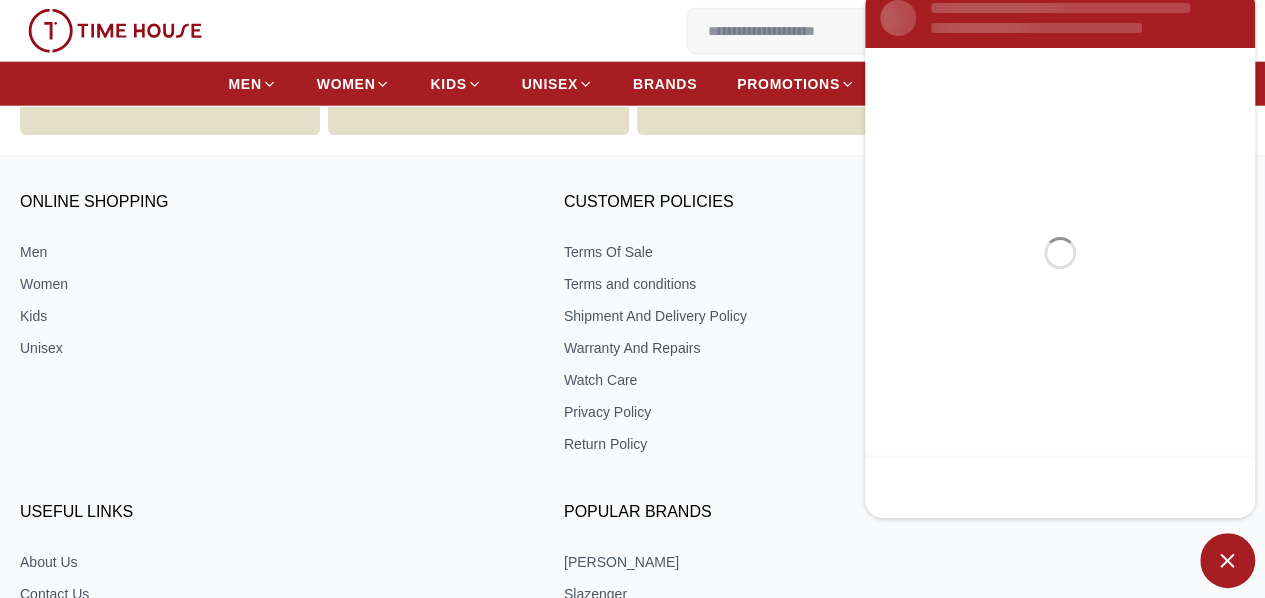 scroll, scrollTop: 0, scrollLeft: 0, axis: both 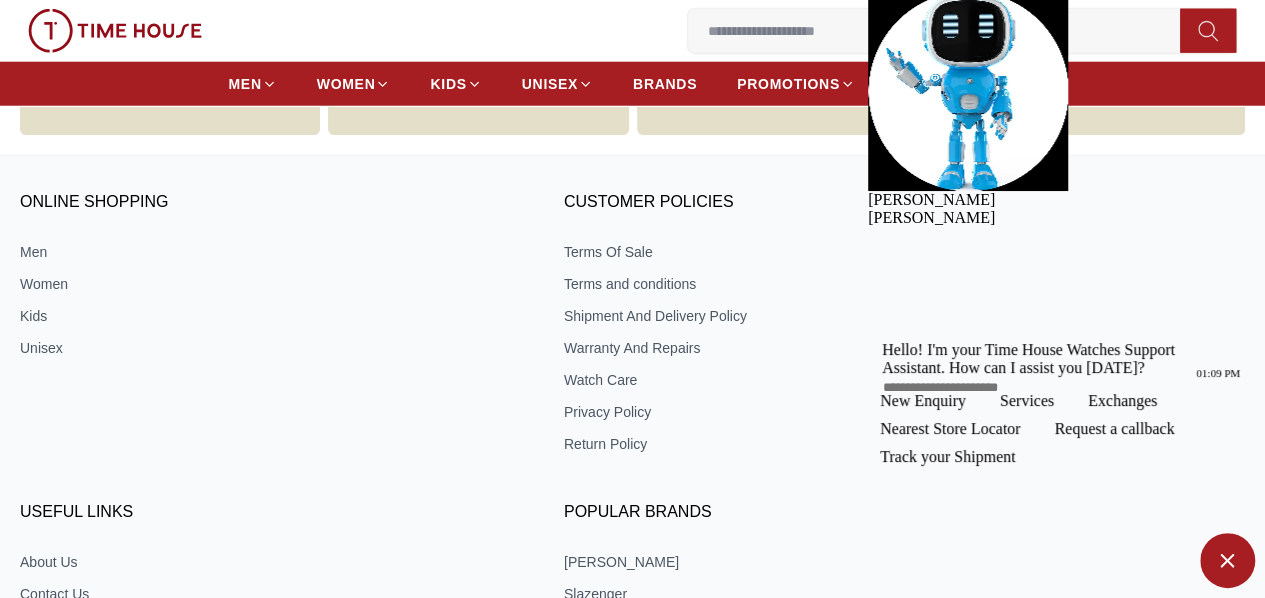 click at bounding box center (1060, 421) 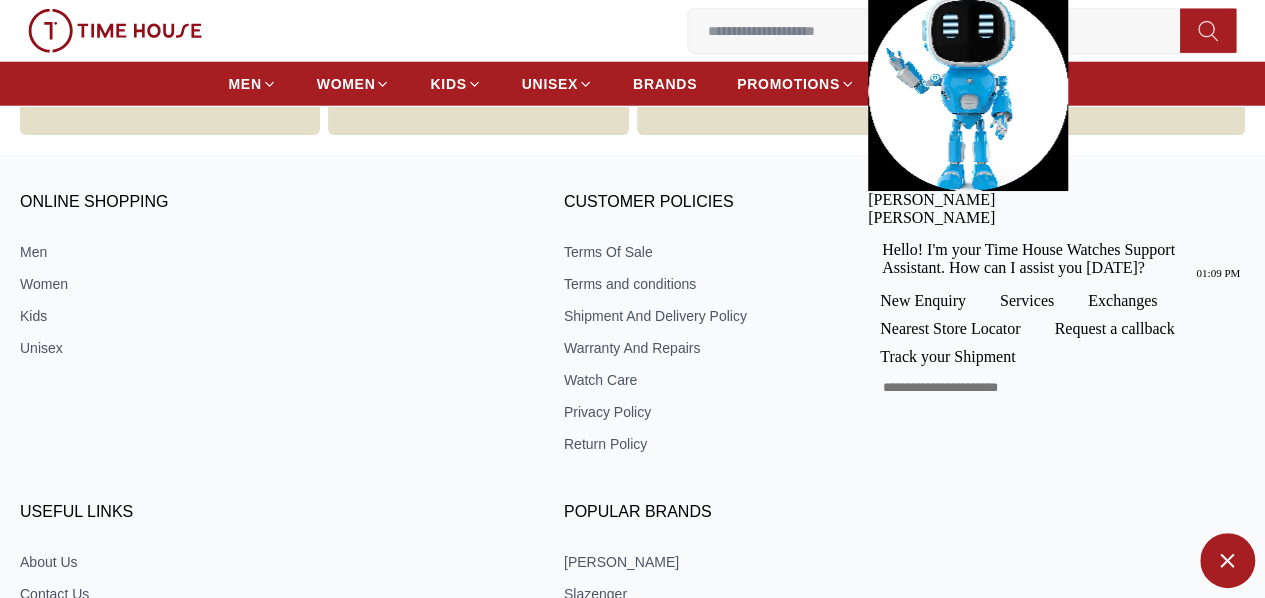paste on "**********" 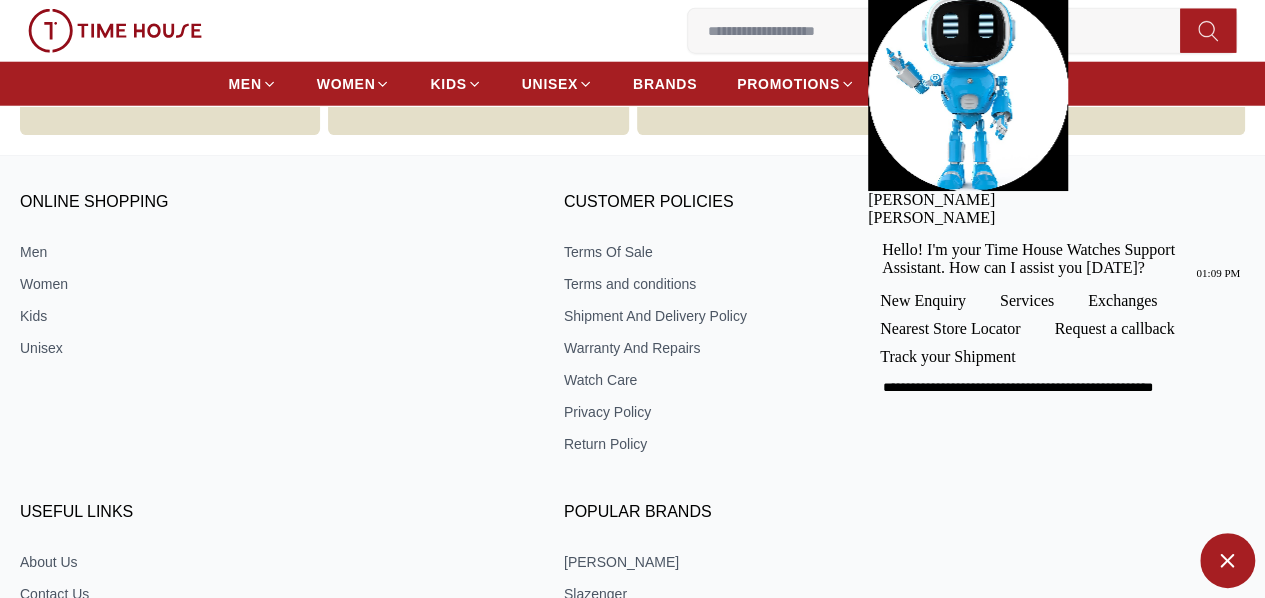 type on "**********" 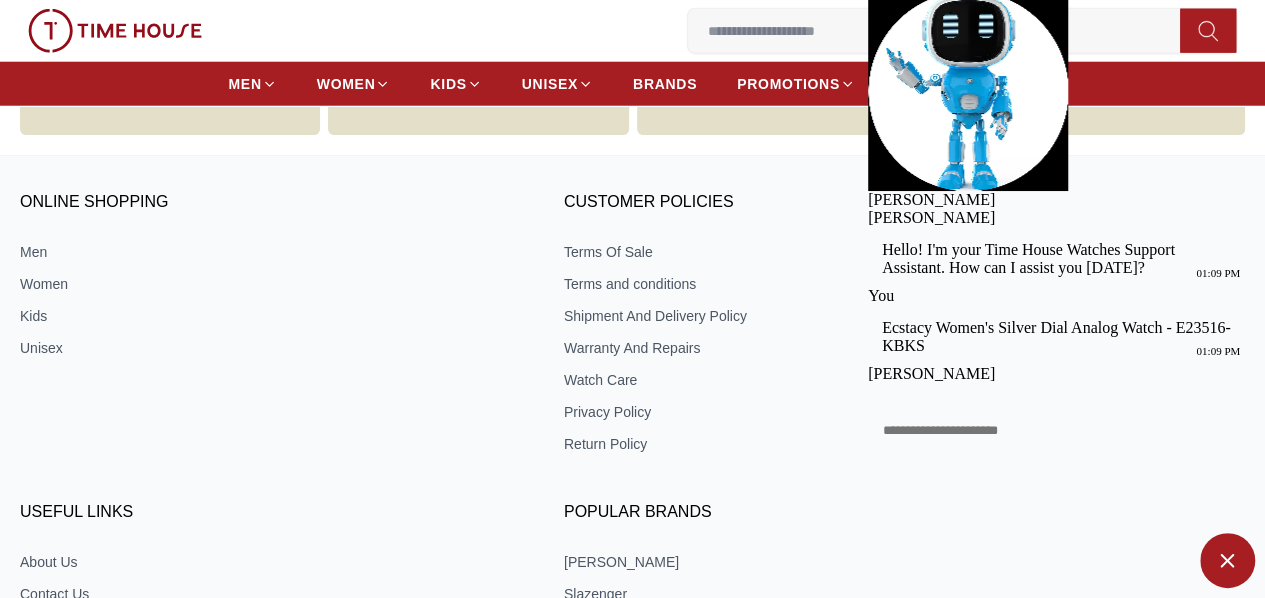 click at bounding box center (1060, 398) 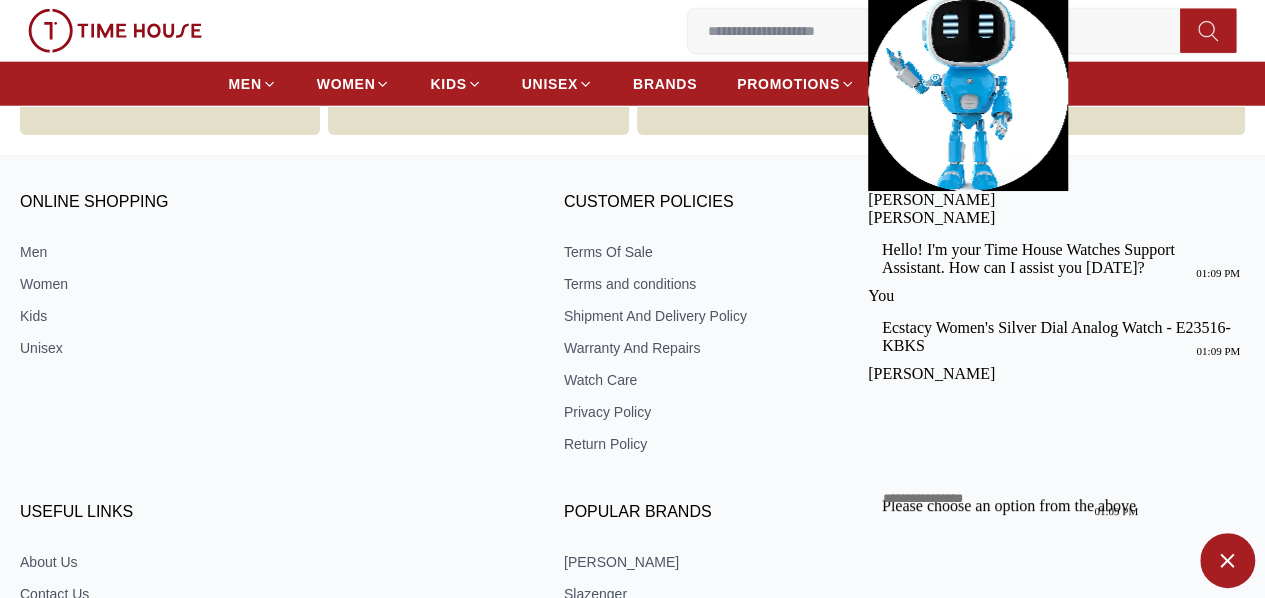 scroll, scrollTop: 80, scrollLeft: 0, axis: vertical 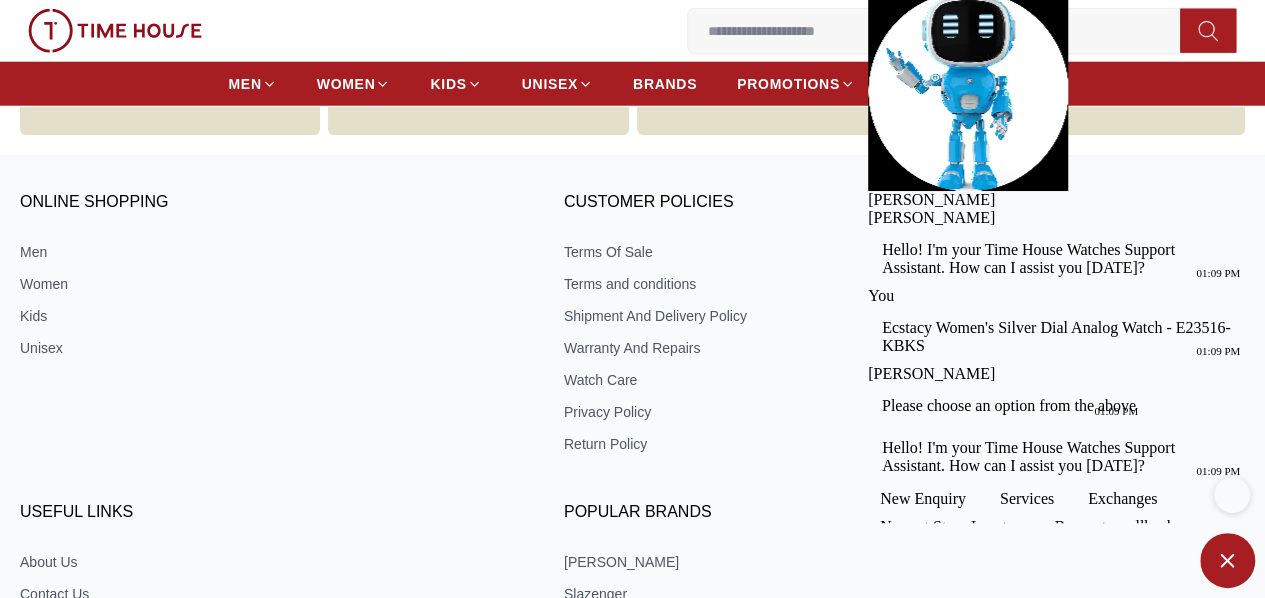 type on "*" 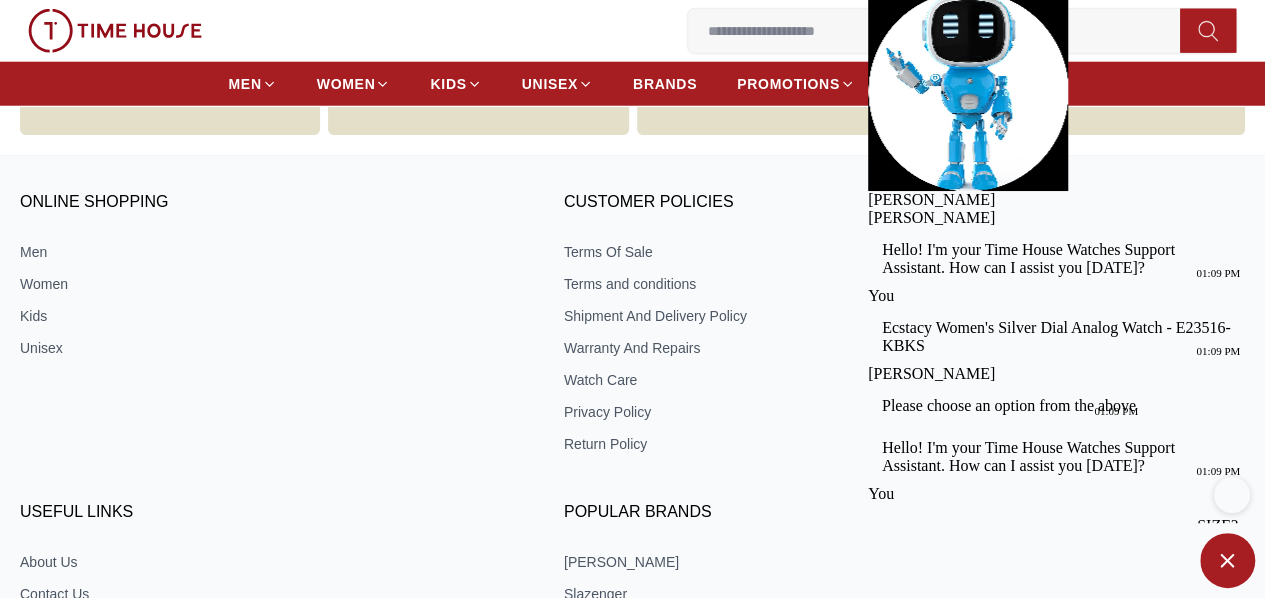 scroll, scrollTop: 367, scrollLeft: 0, axis: vertical 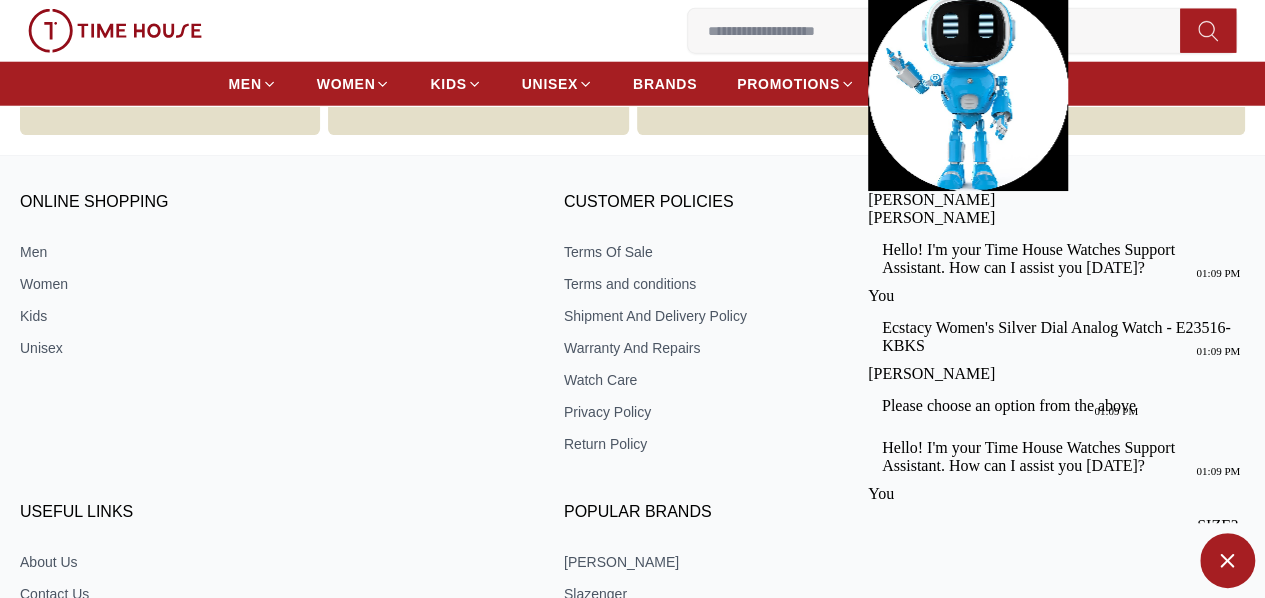 click on "New Enquiry Services Exchanges Nearest Store Locator Request a callback Track your Shipment" at bounding box center (1060, 707) 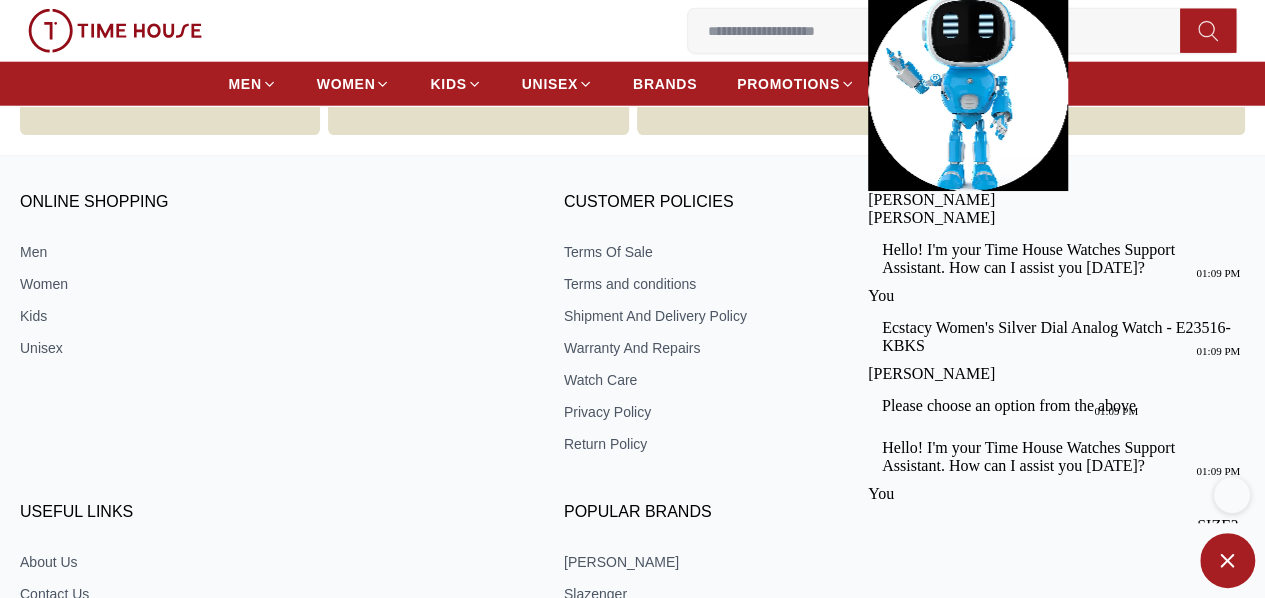 scroll, scrollTop: 719, scrollLeft: 0, axis: vertical 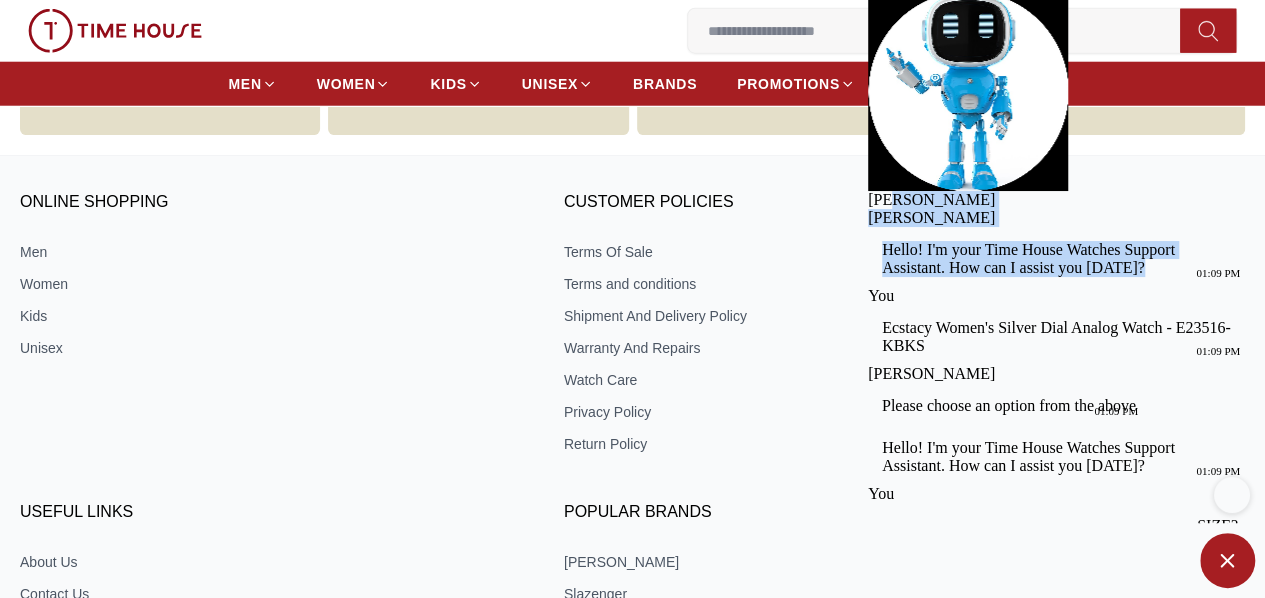 drag, startPoint x: 1106, startPoint y: 37, endPoint x: 1102, endPoint y: 95, distance: 58.137768 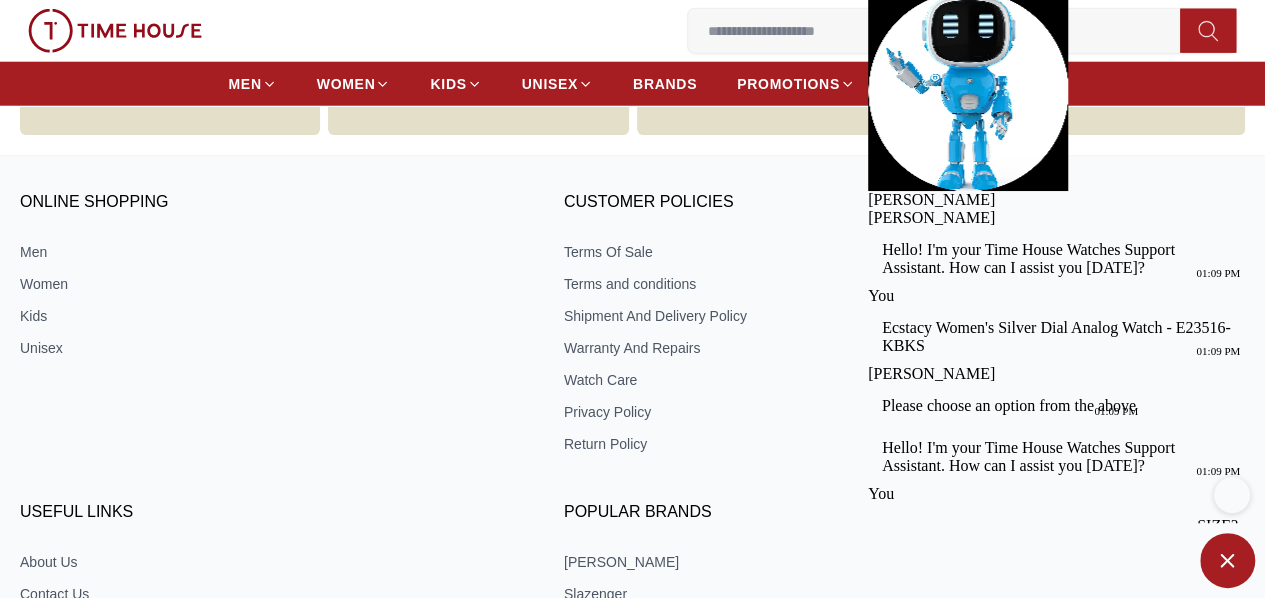 click at bounding box center (1060, 929) 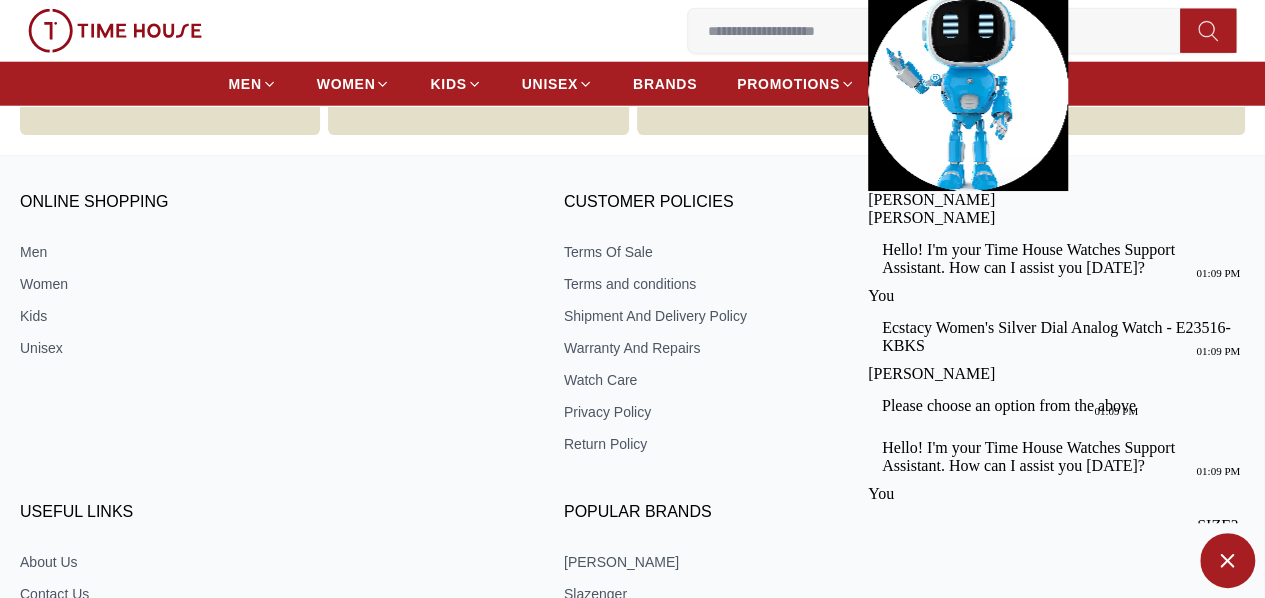 scroll, scrollTop: 842, scrollLeft: 0, axis: vertical 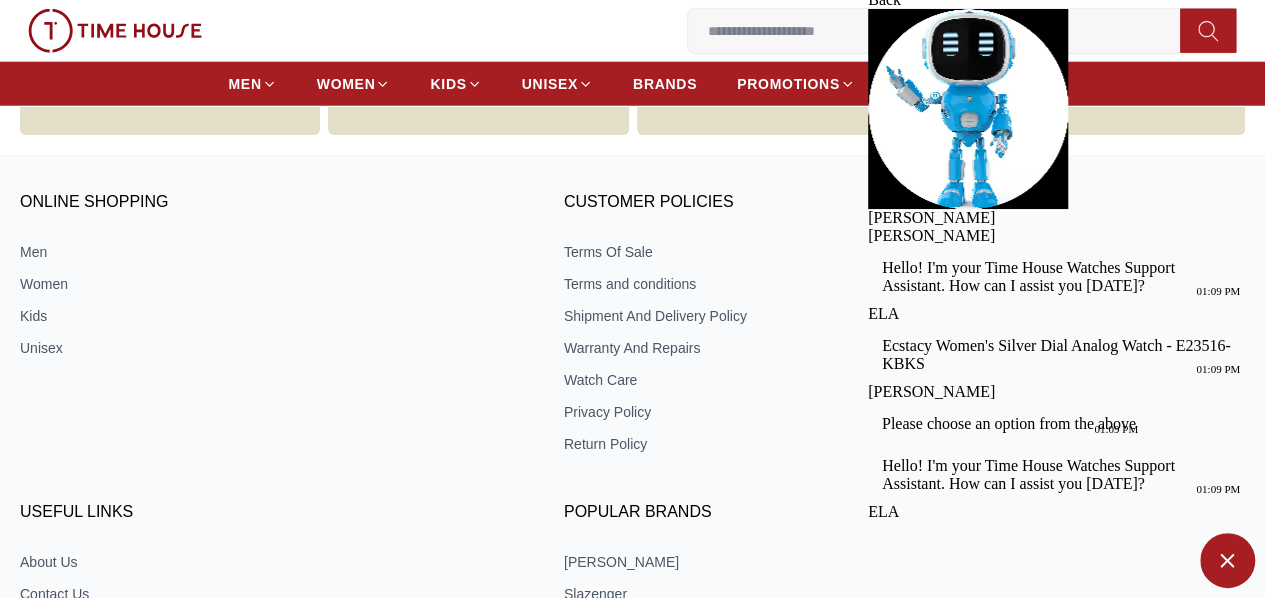 click at bounding box center (868, 9) 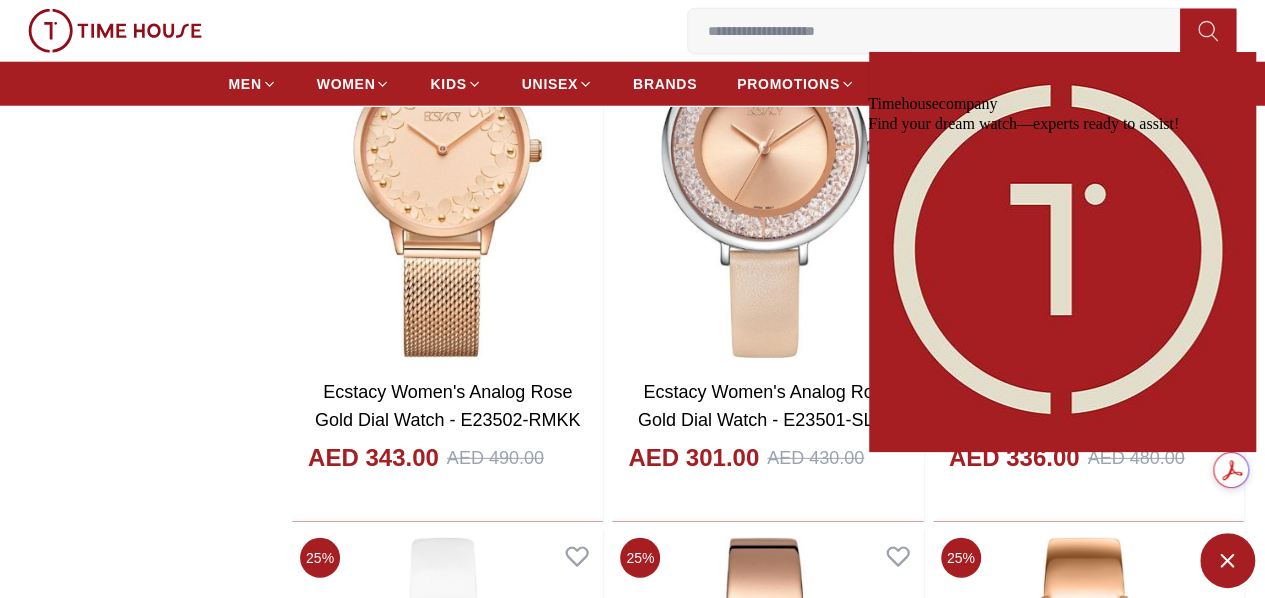 scroll, scrollTop: 18644, scrollLeft: 0, axis: vertical 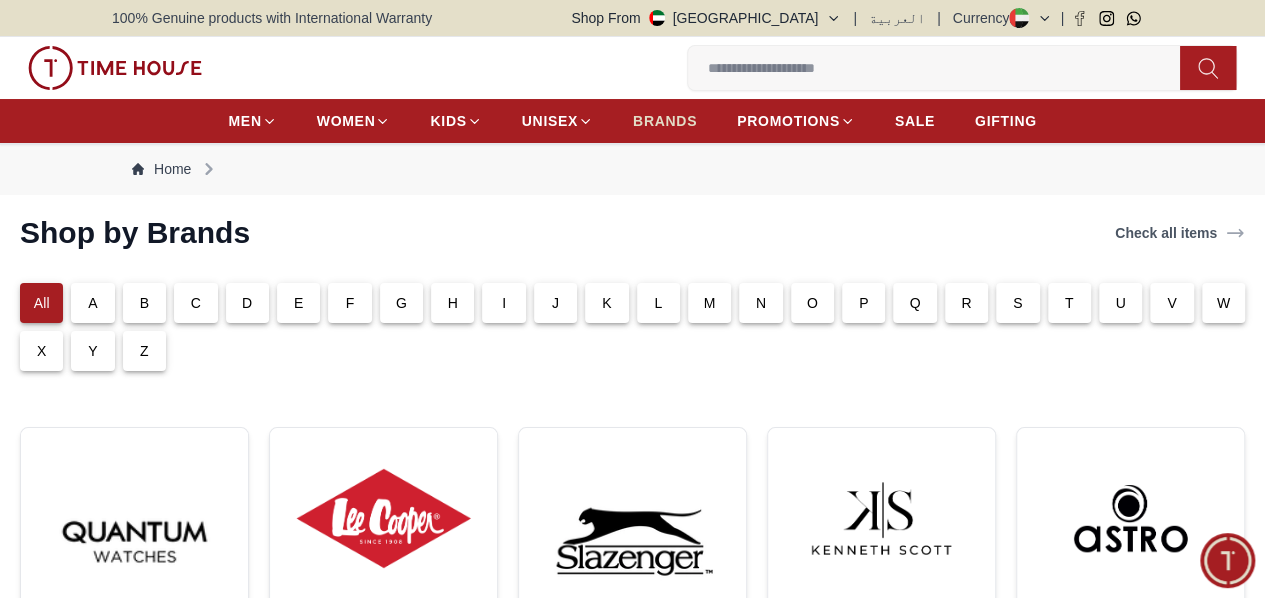 click on "BRANDS" at bounding box center (665, 121) 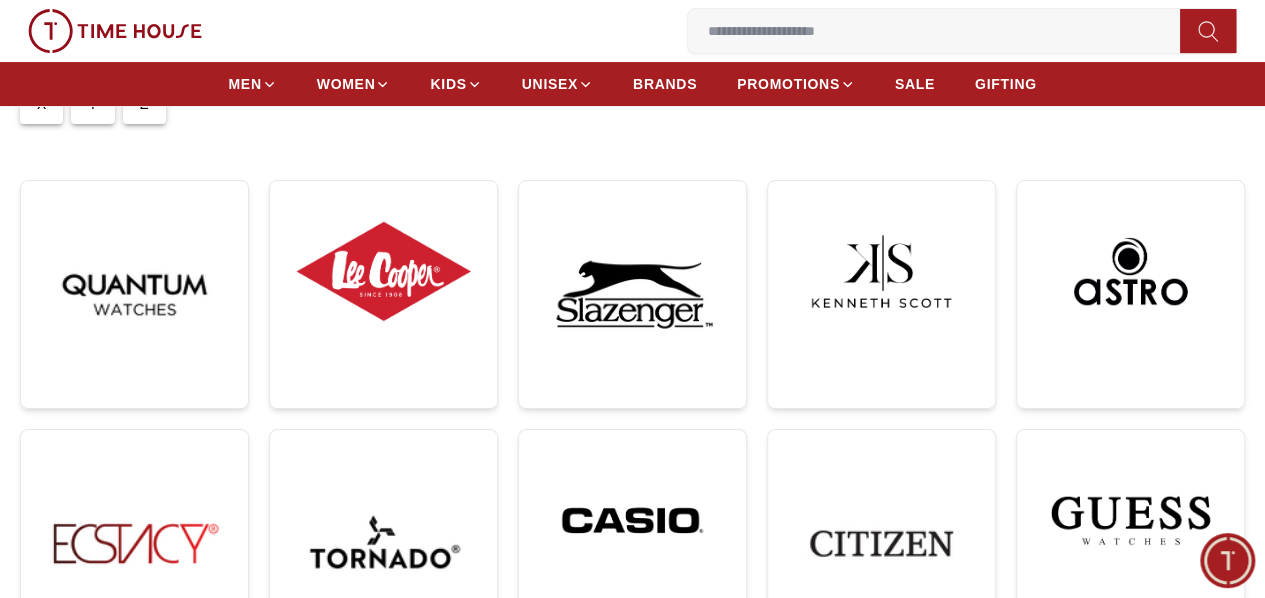 scroll, scrollTop: 239, scrollLeft: 0, axis: vertical 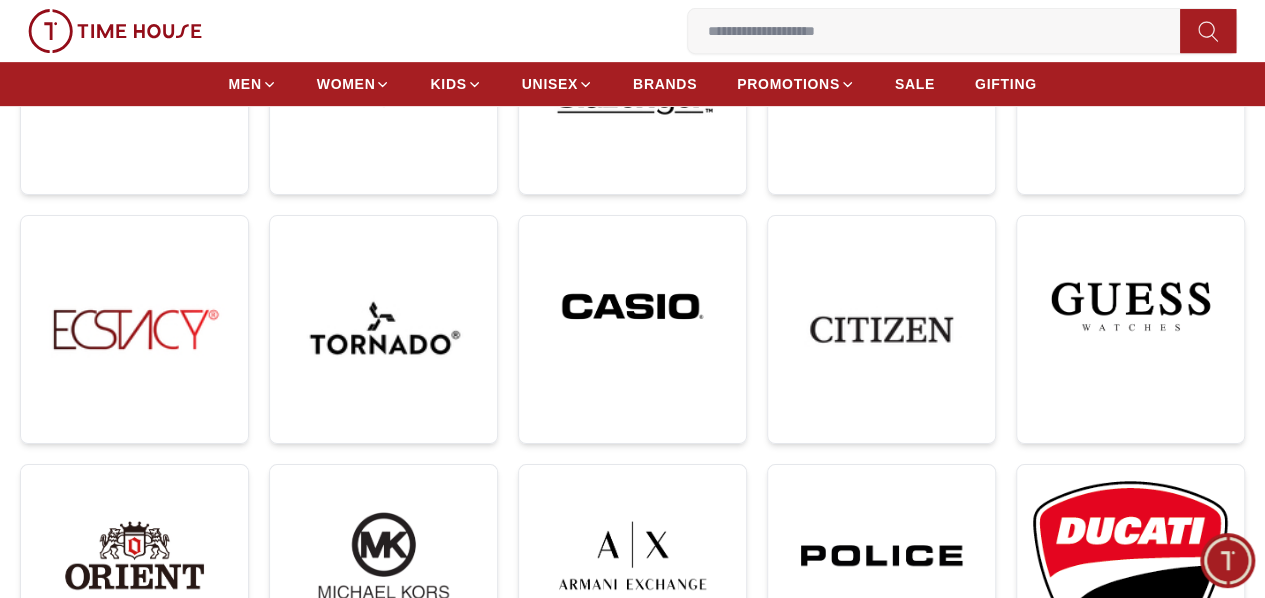 click at bounding box center [632, 840] 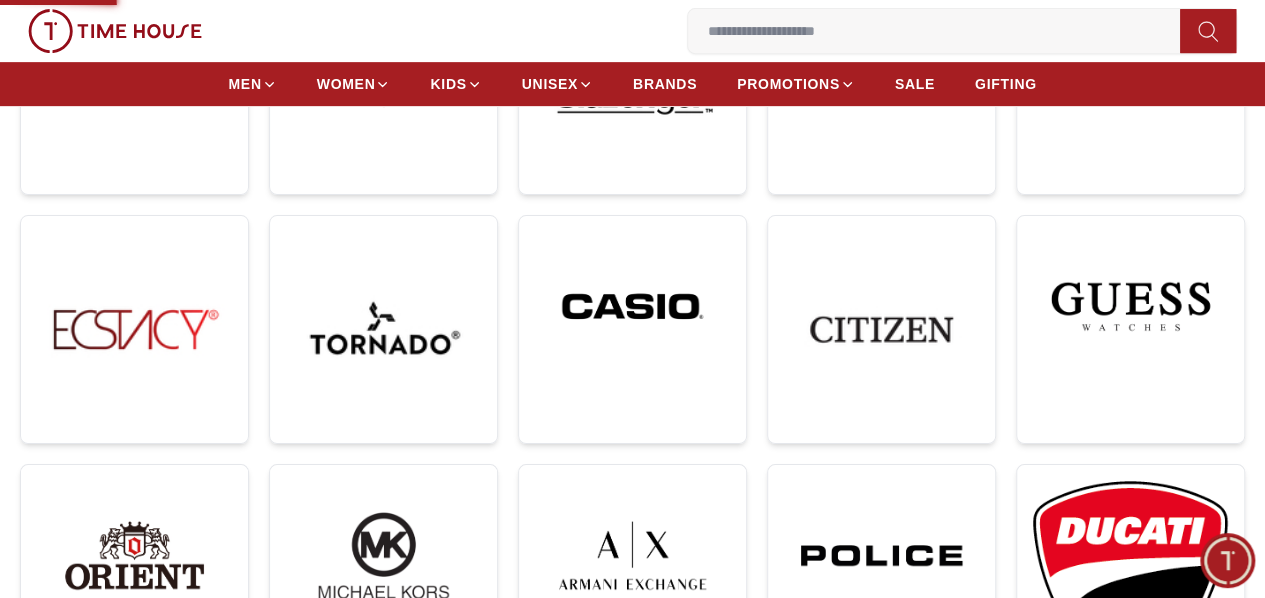 scroll, scrollTop: 0, scrollLeft: 0, axis: both 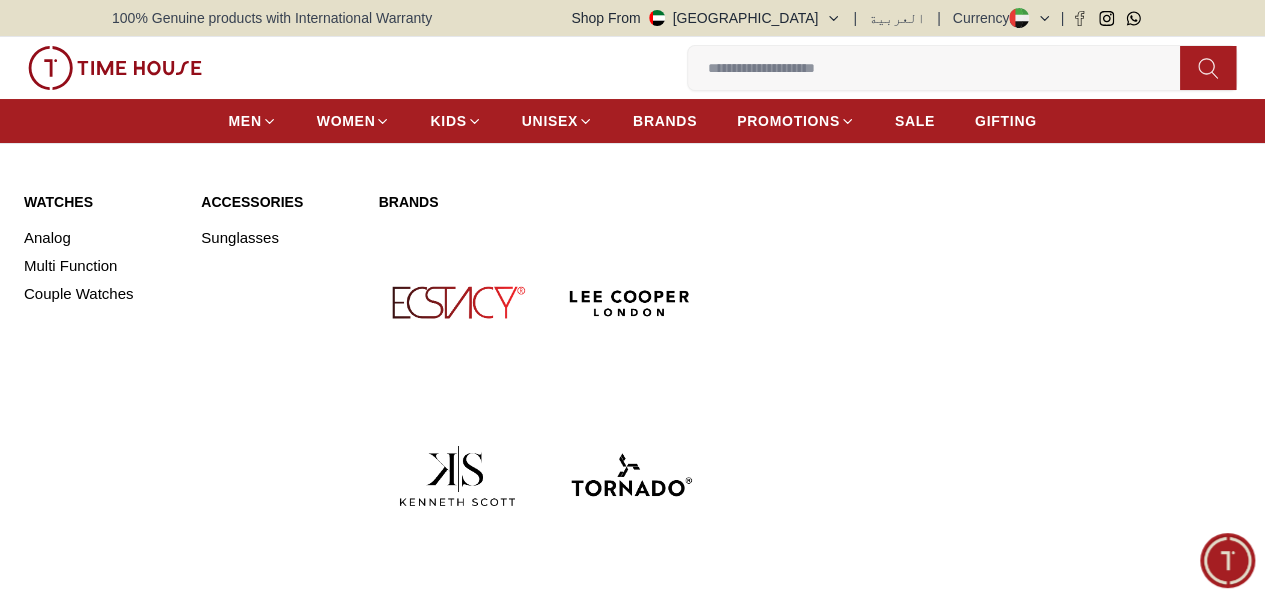 click on "Accessories" at bounding box center (277, 202) 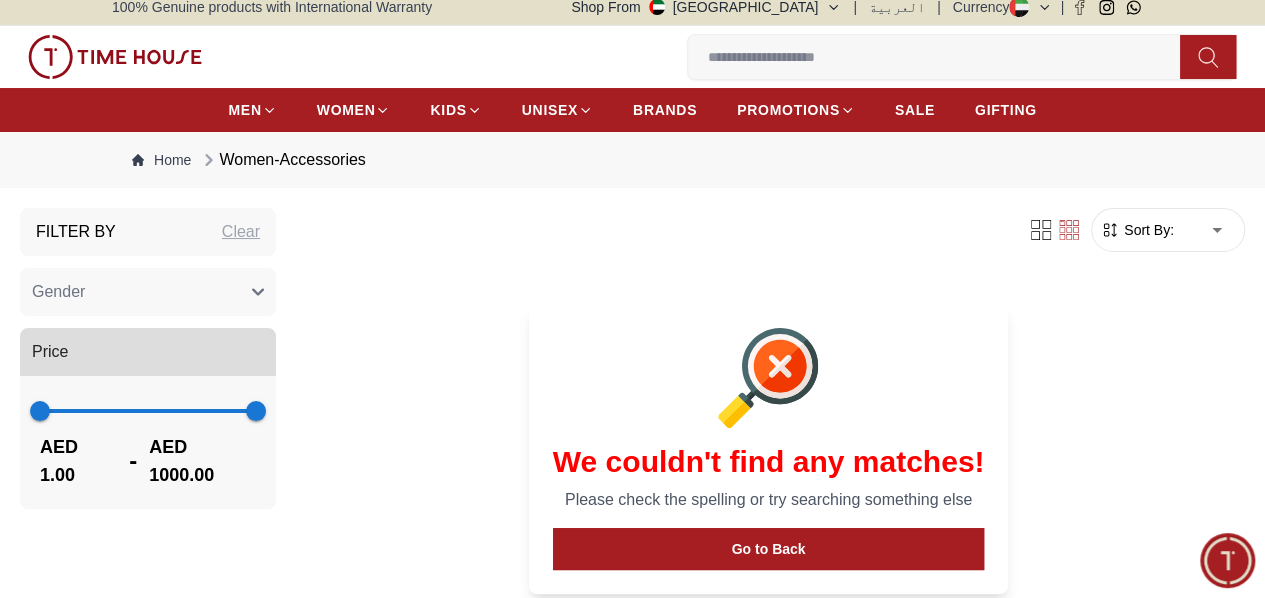 scroll, scrollTop: 0, scrollLeft: 0, axis: both 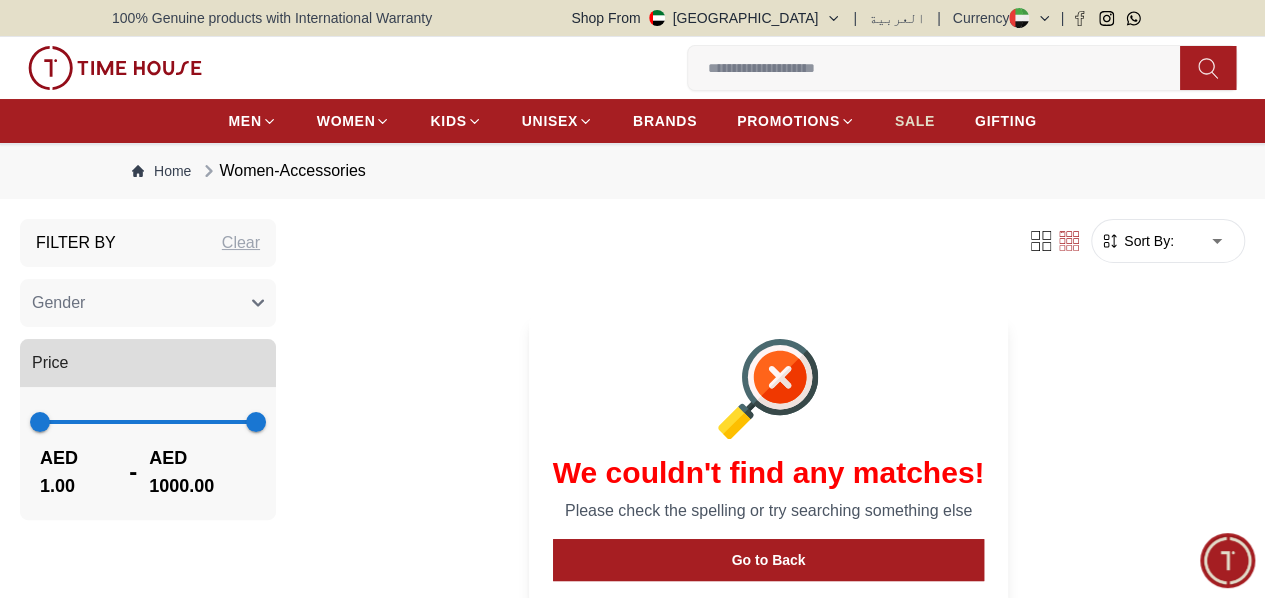 click on "SALE" at bounding box center [915, 121] 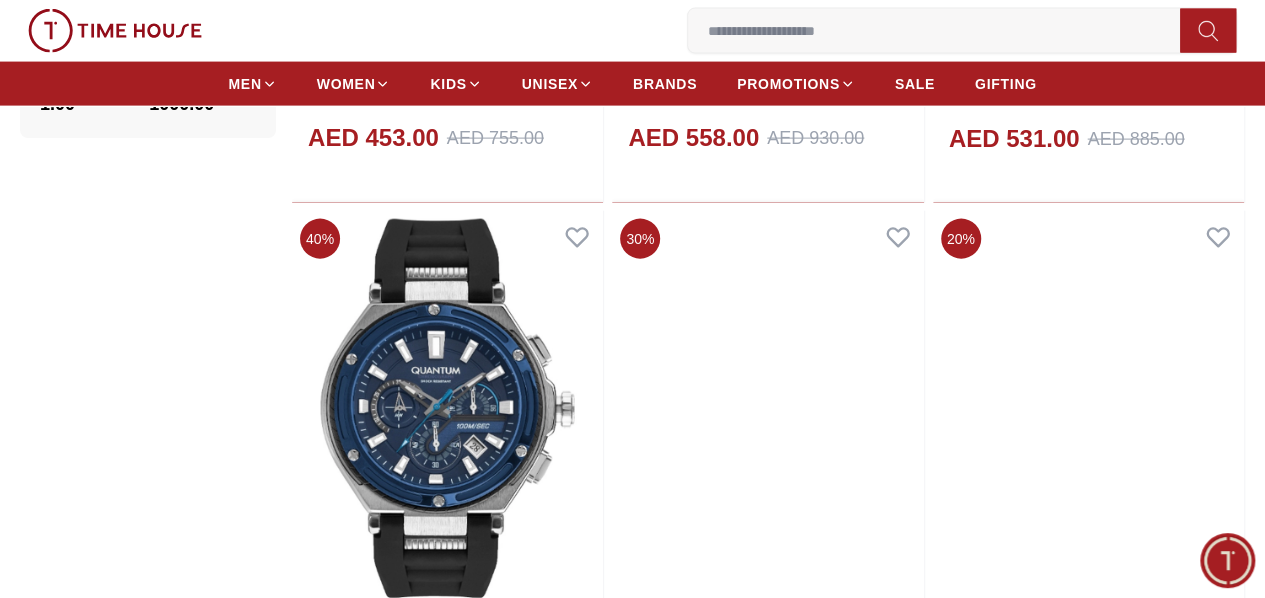 scroll, scrollTop: 2152, scrollLeft: 0, axis: vertical 